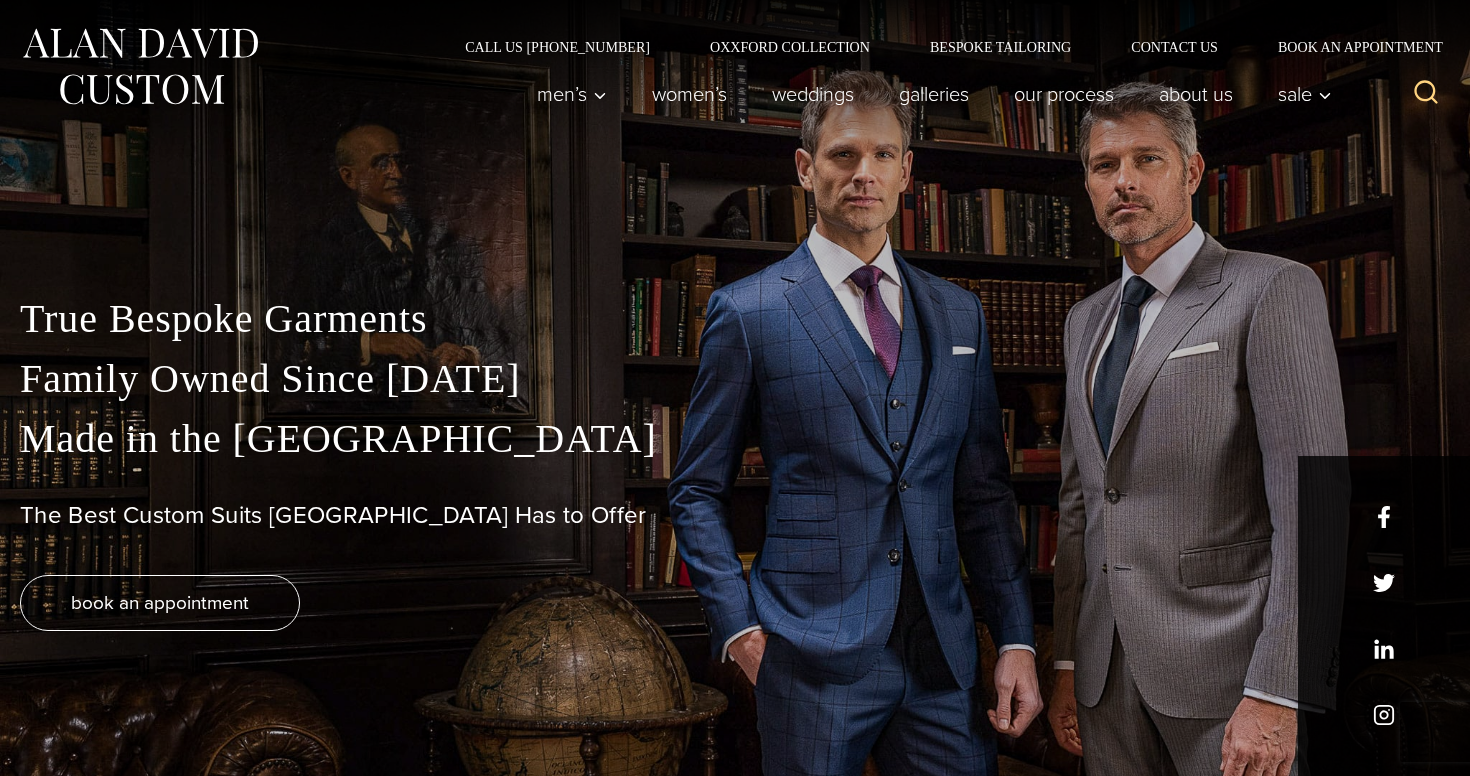 scroll, scrollTop: 0, scrollLeft: 0, axis: both 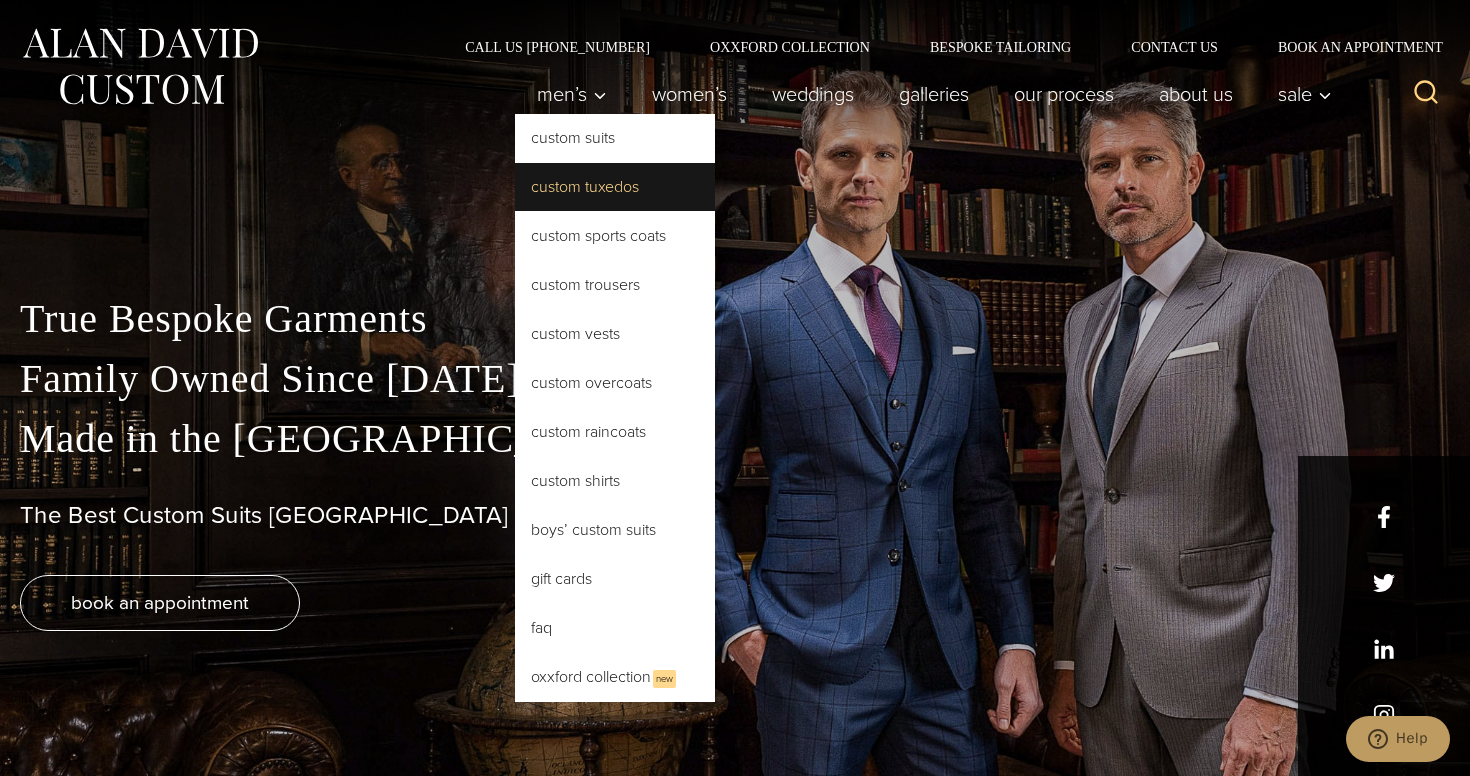 click on "Custom Tuxedos" at bounding box center [615, 187] 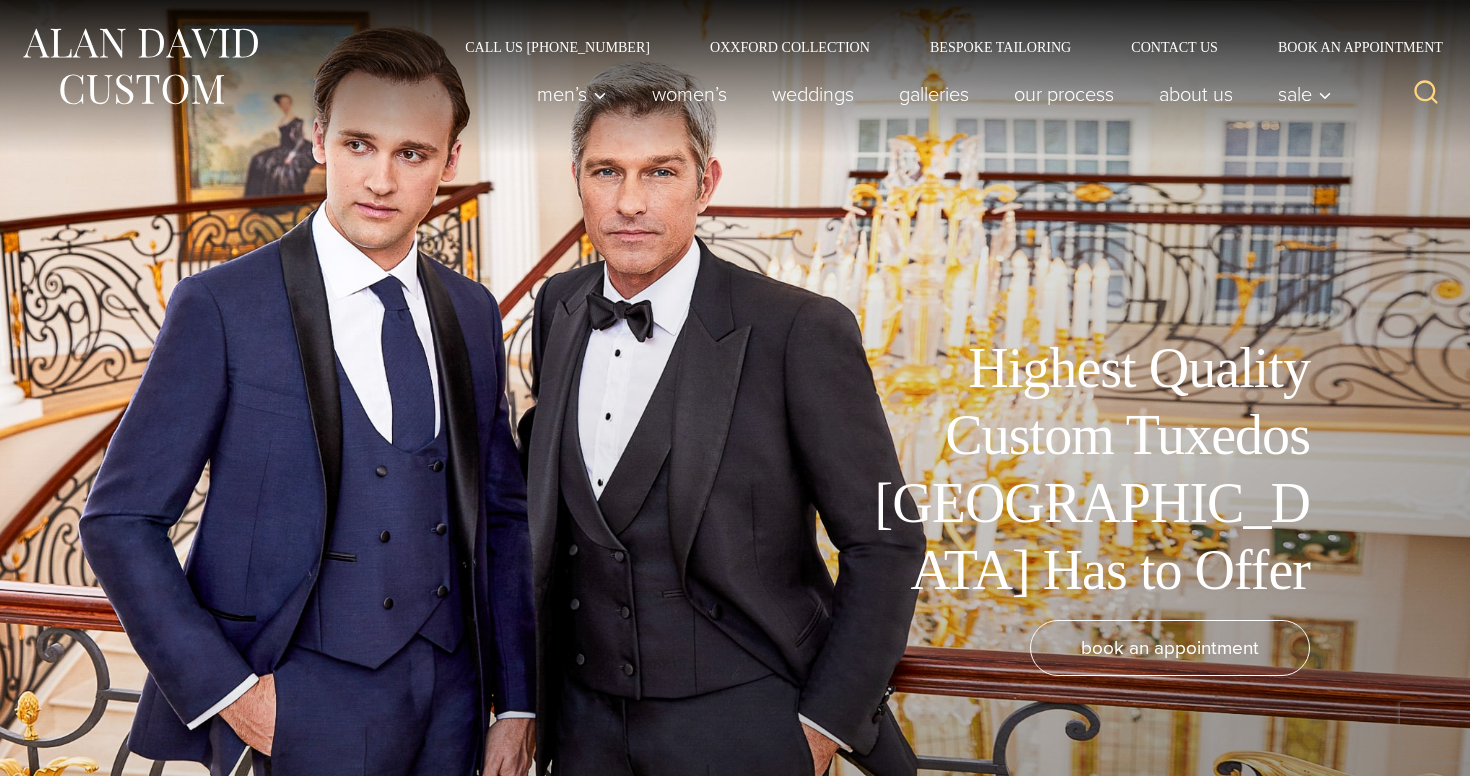 scroll, scrollTop: 0, scrollLeft: 0, axis: both 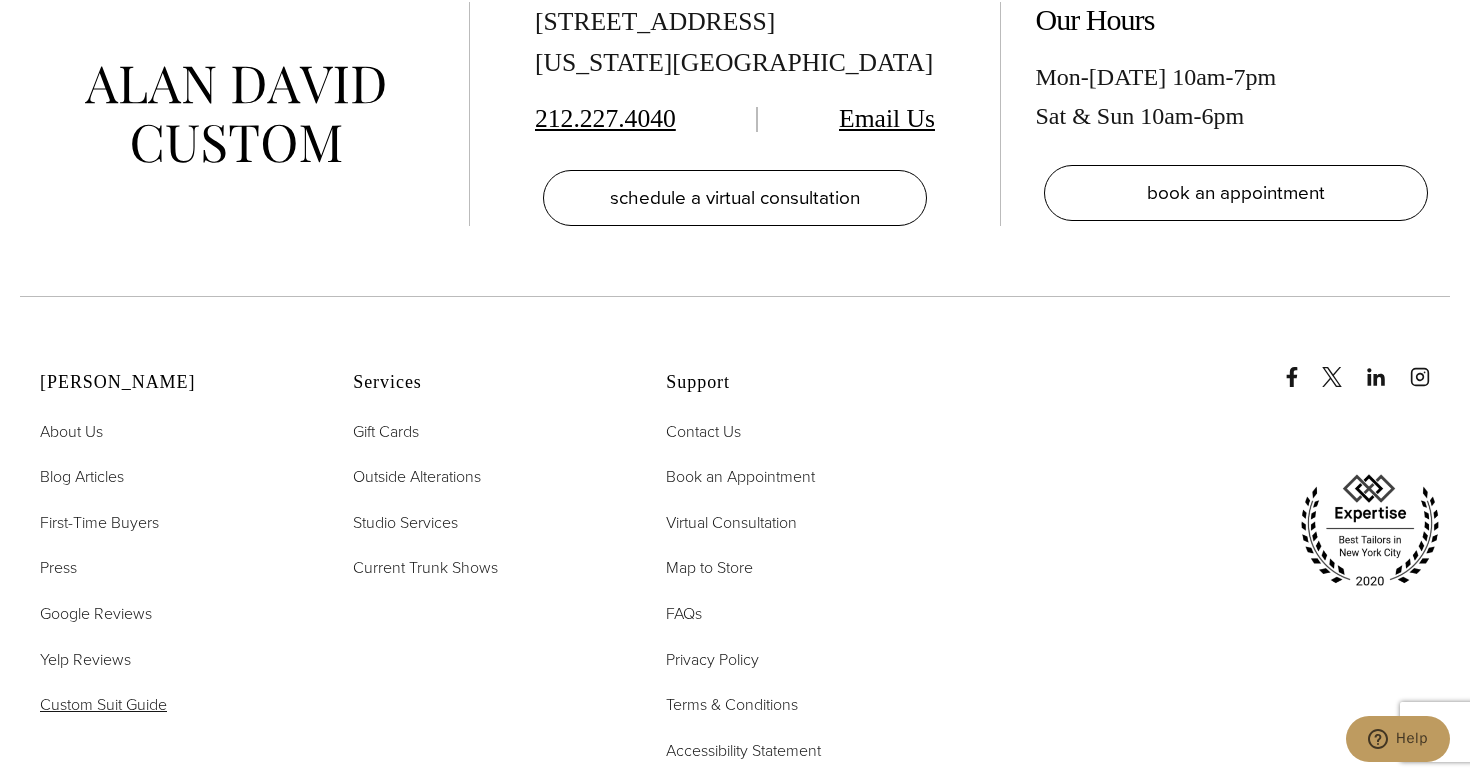 click on "Custom Suit Guide" at bounding box center [103, 704] 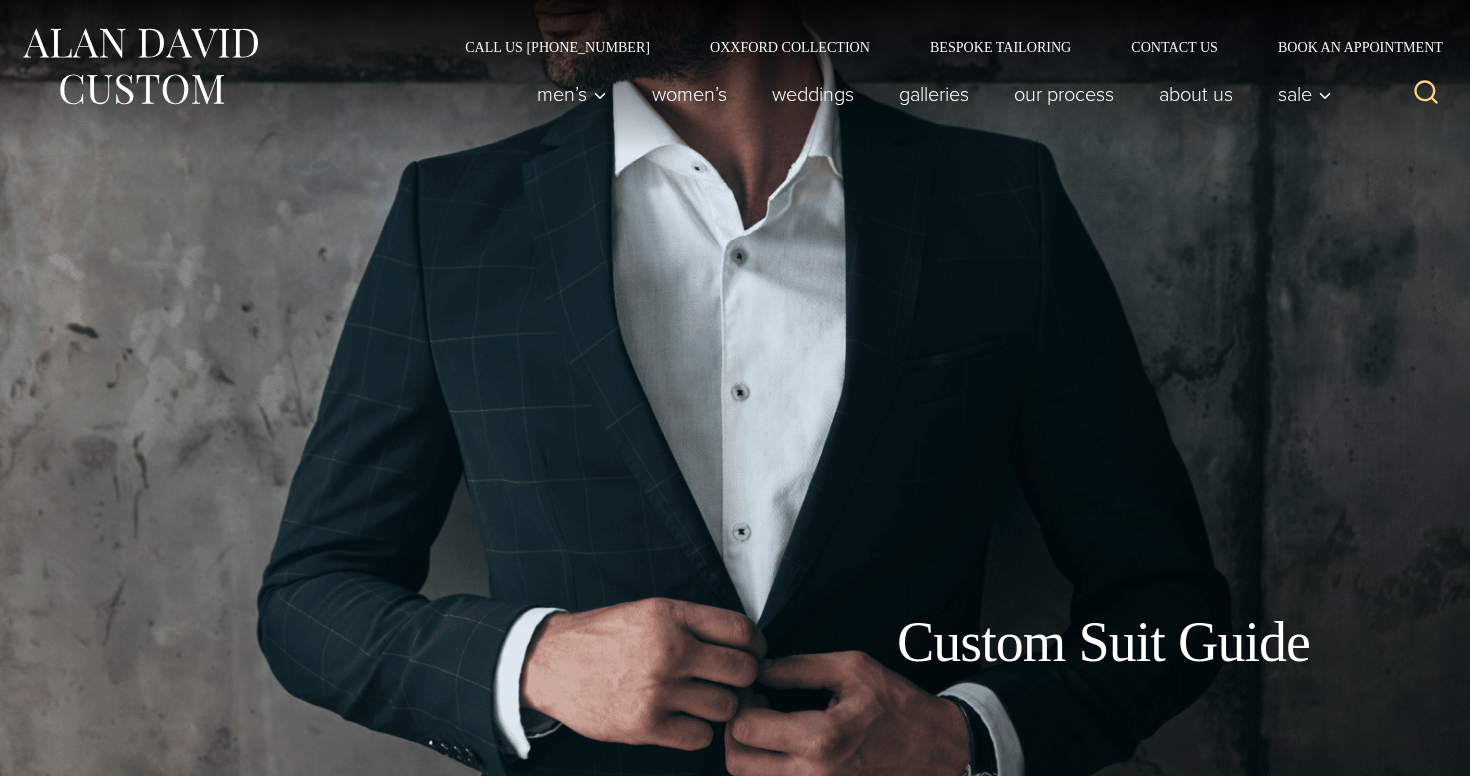 scroll, scrollTop: 0, scrollLeft: 0, axis: both 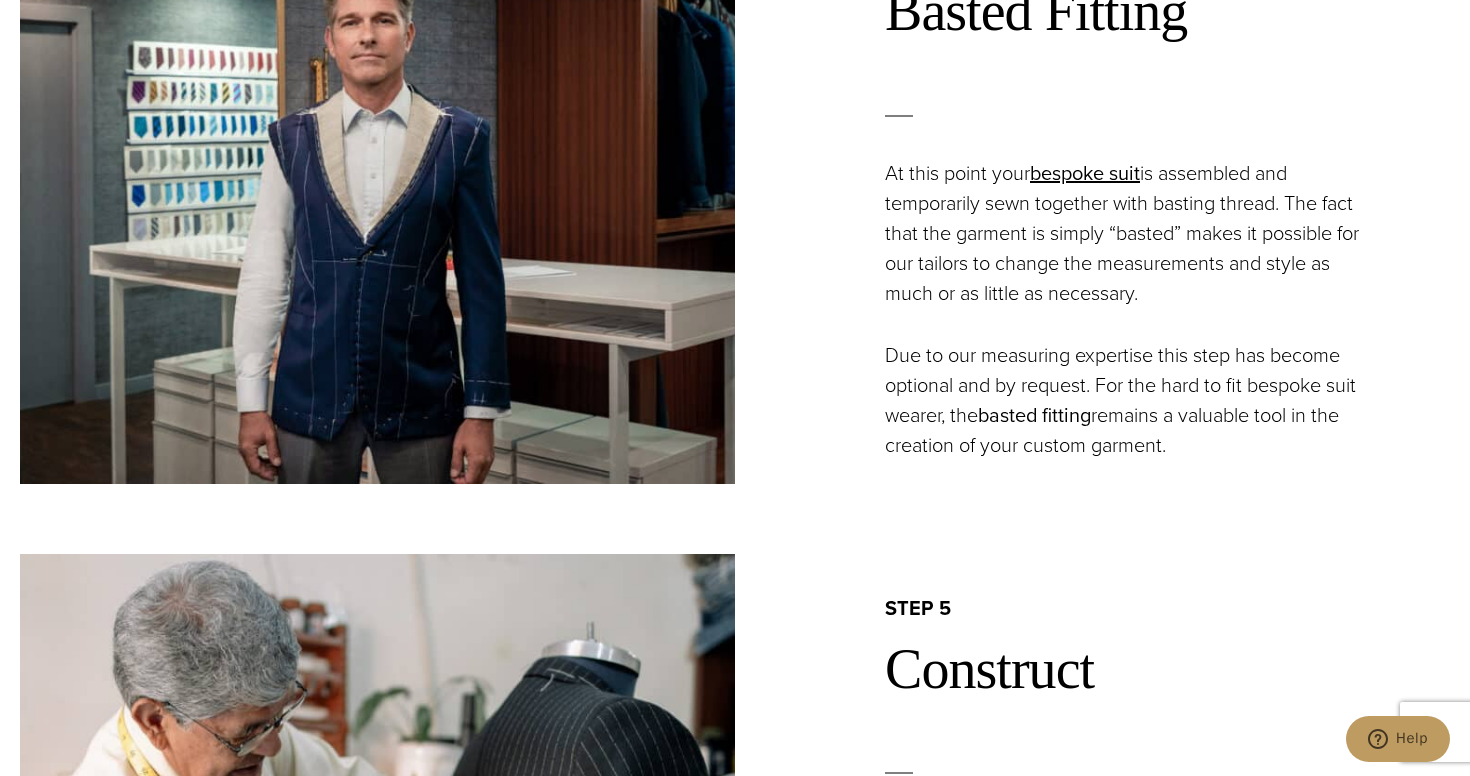 click on "basted fitting" at bounding box center [1034, 415] 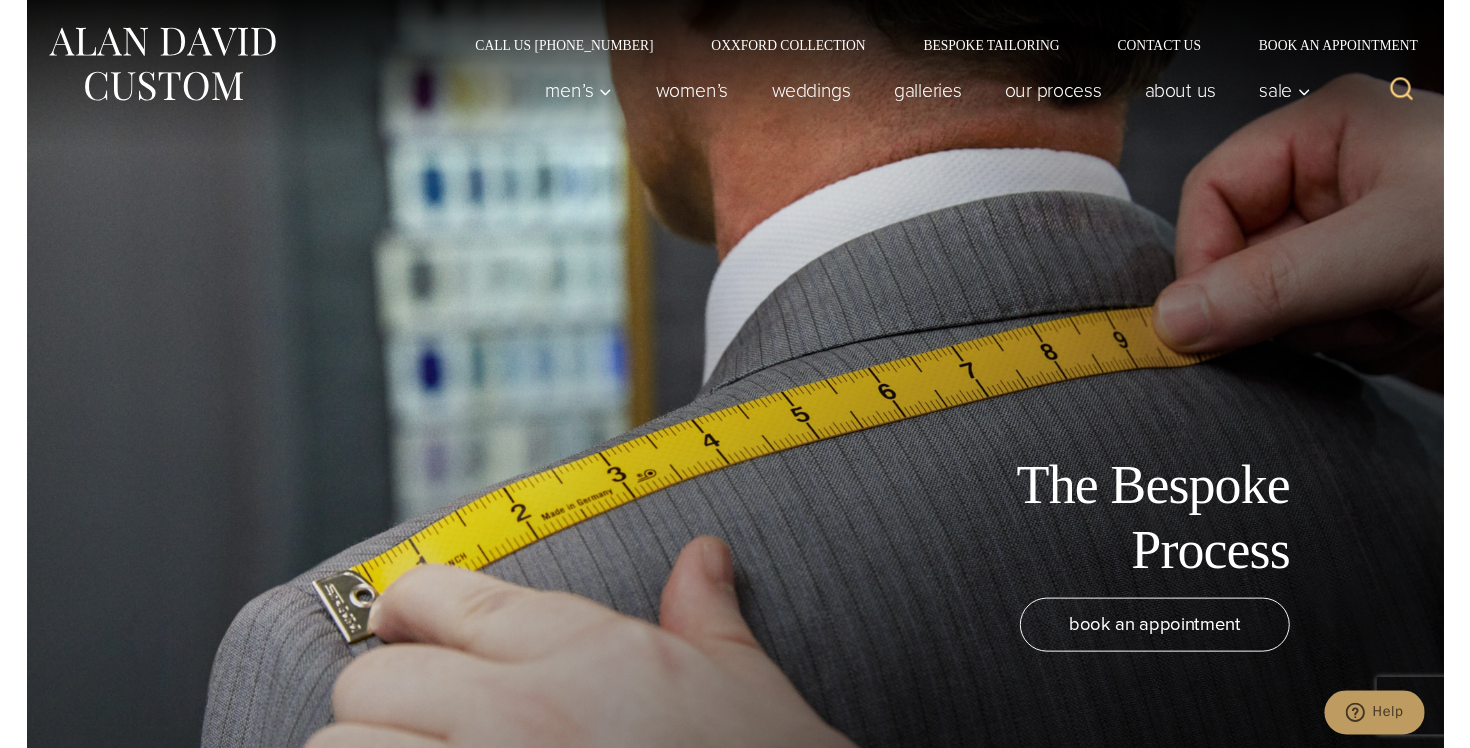 scroll, scrollTop: 0, scrollLeft: 0, axis: both 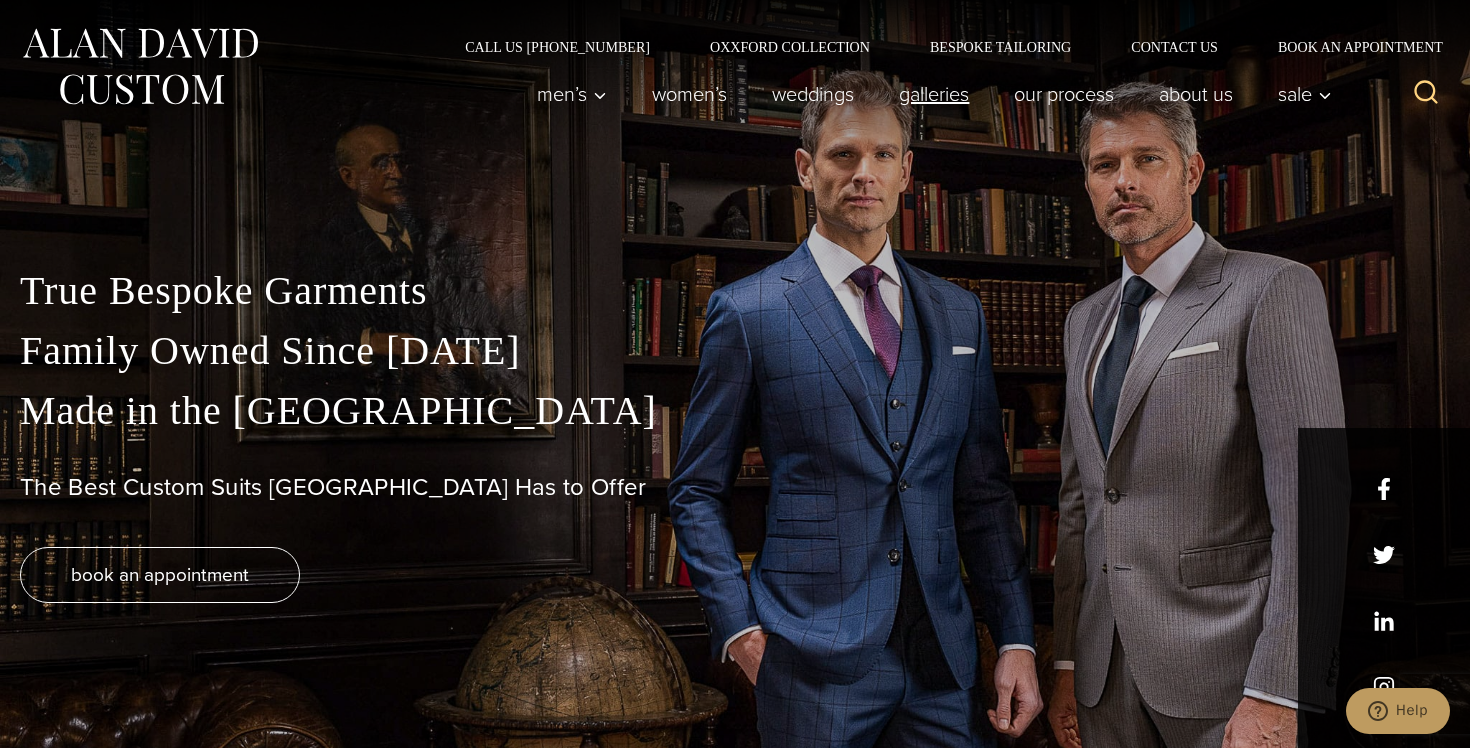 click on "Galleries" at bounding box center [934, 94] 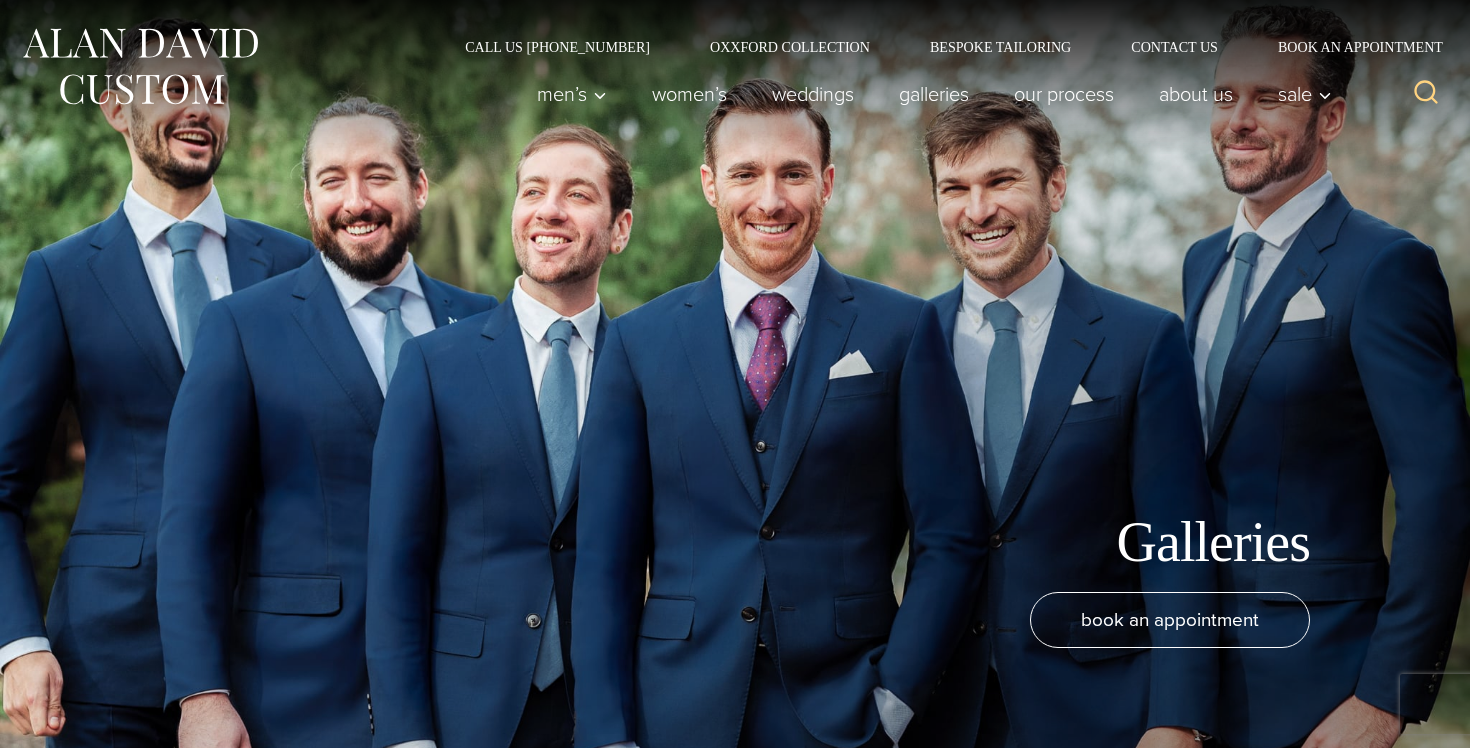 scroll, scrollTop: 0, scrollLeft: 0, axis: both 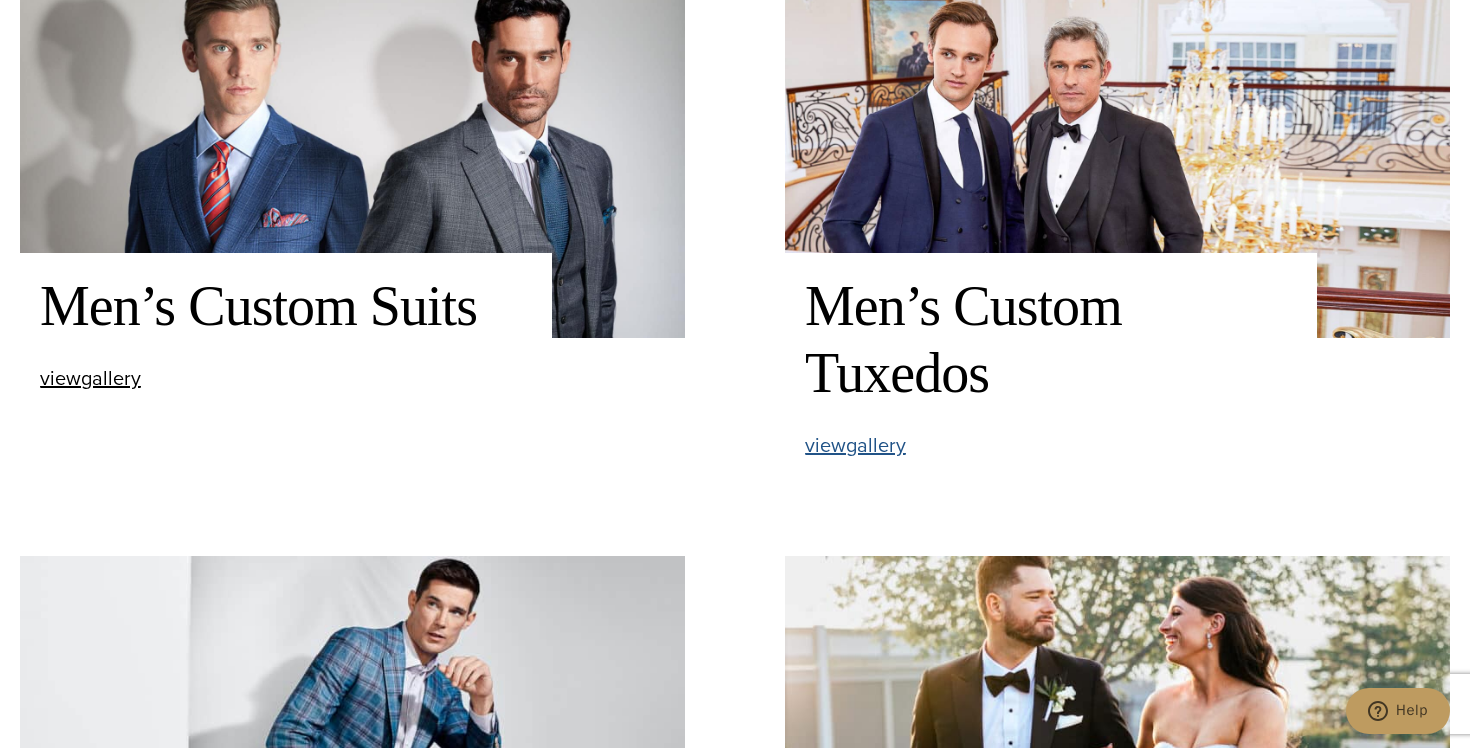 click on "view  Men’s Custom Tuxedos  gallery" at bounding box center (855, 445) 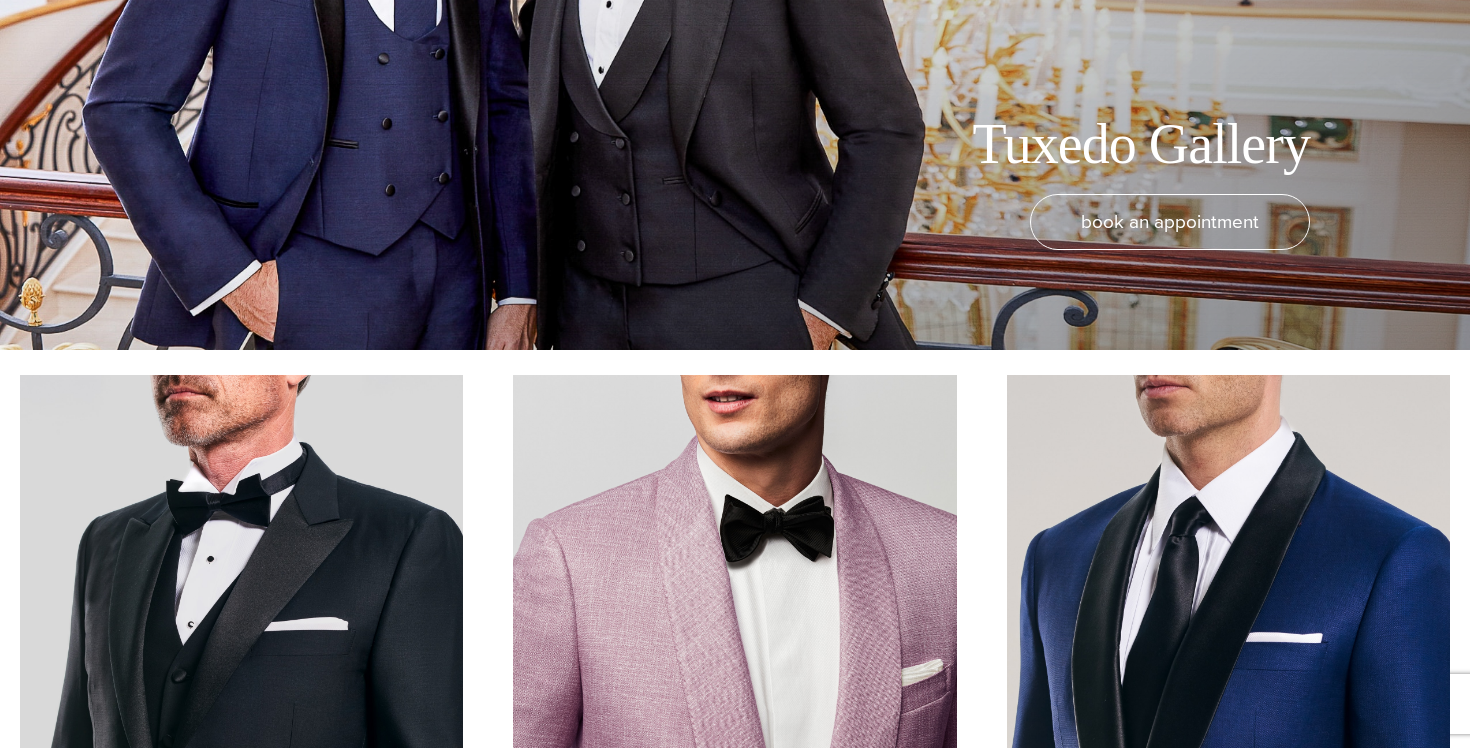 scroll, scrollTop: 925, scrollLeft: 0, axis: vertical 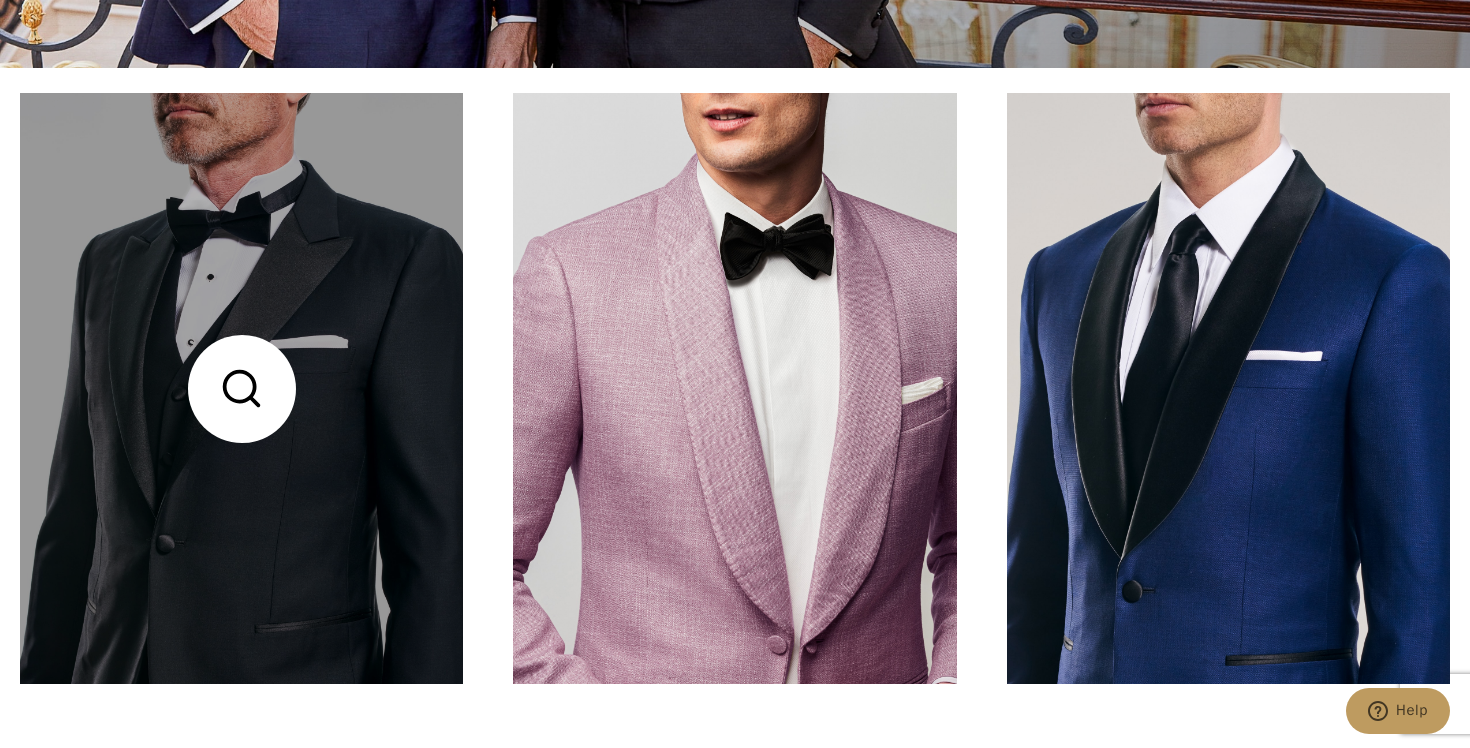 click at bounding box center [241, 388] 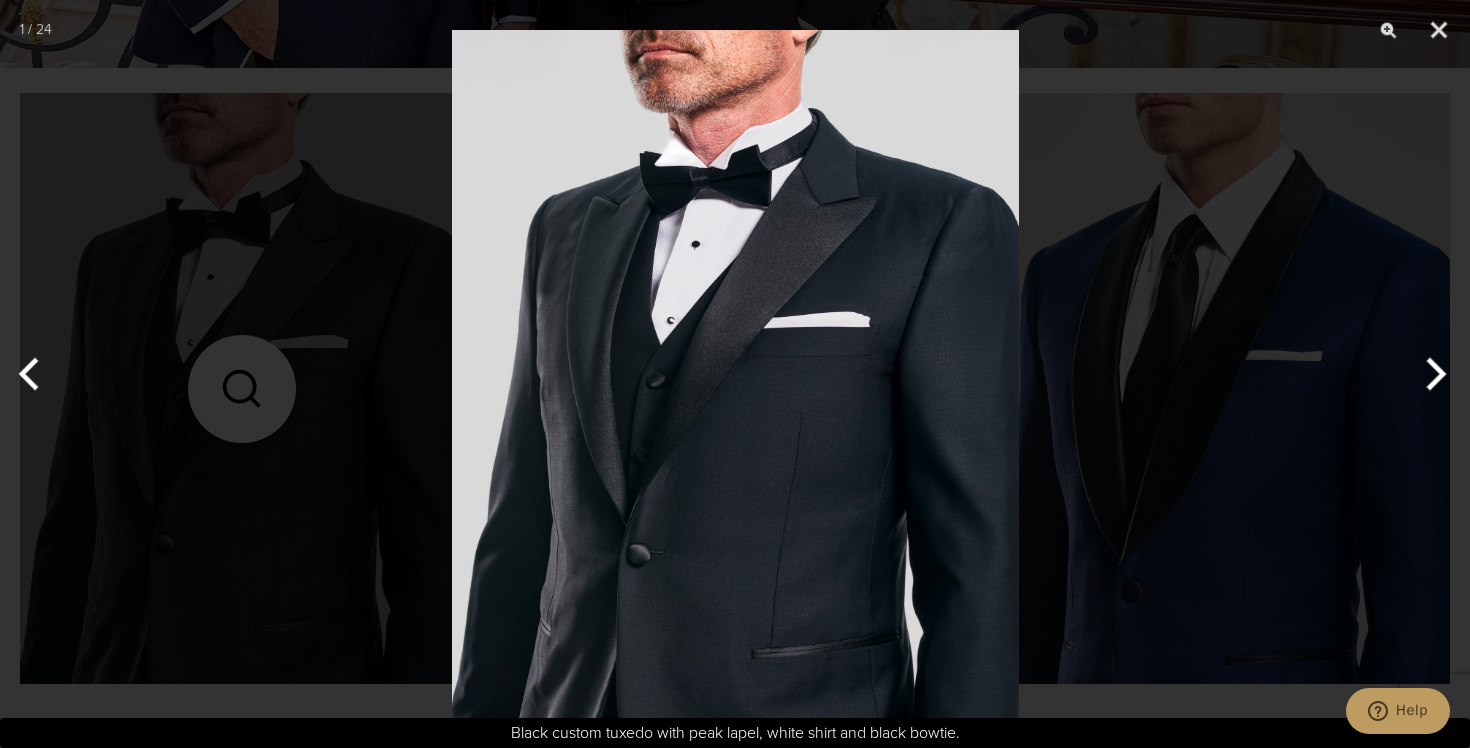 click at bounding box center [735, 374] 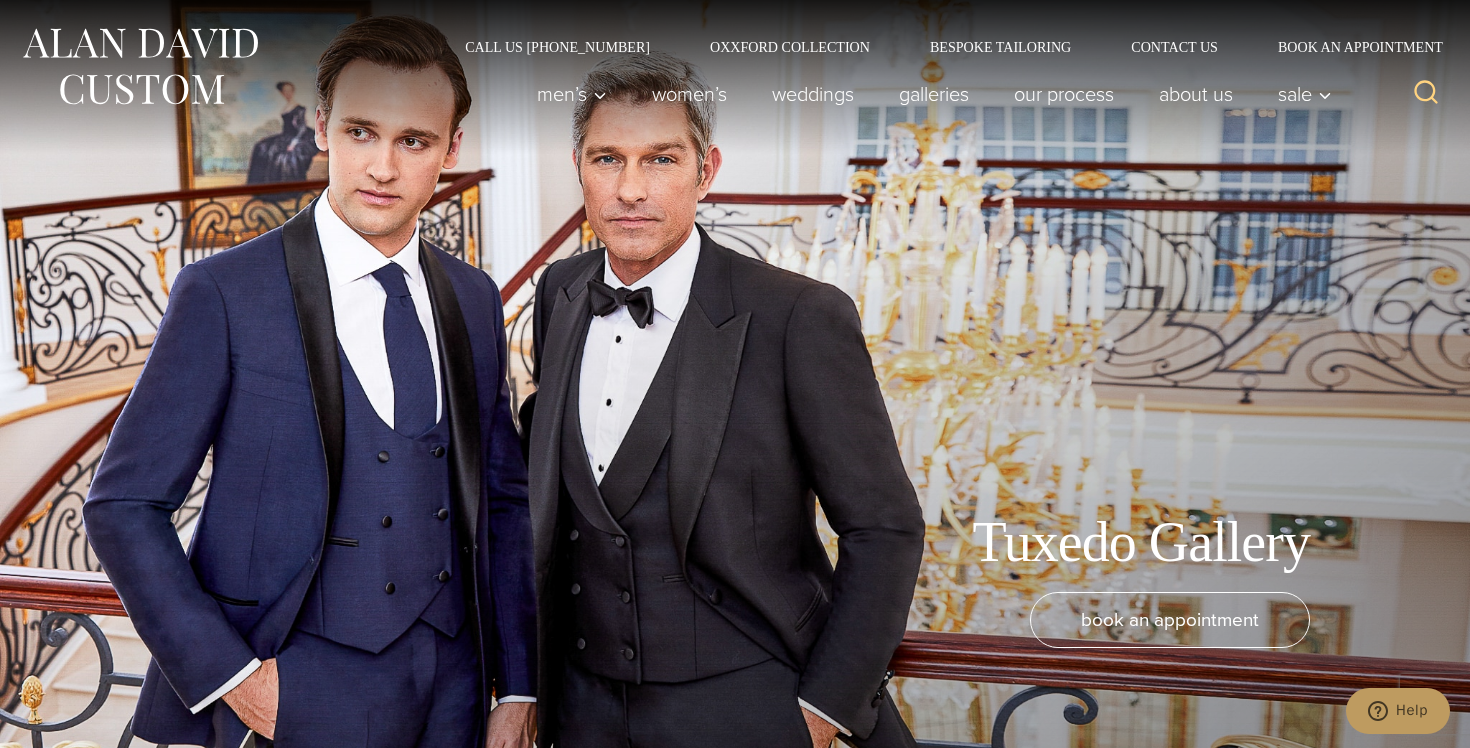 scroll, scrollTop: 0, scrollLeft: 0, axis: both 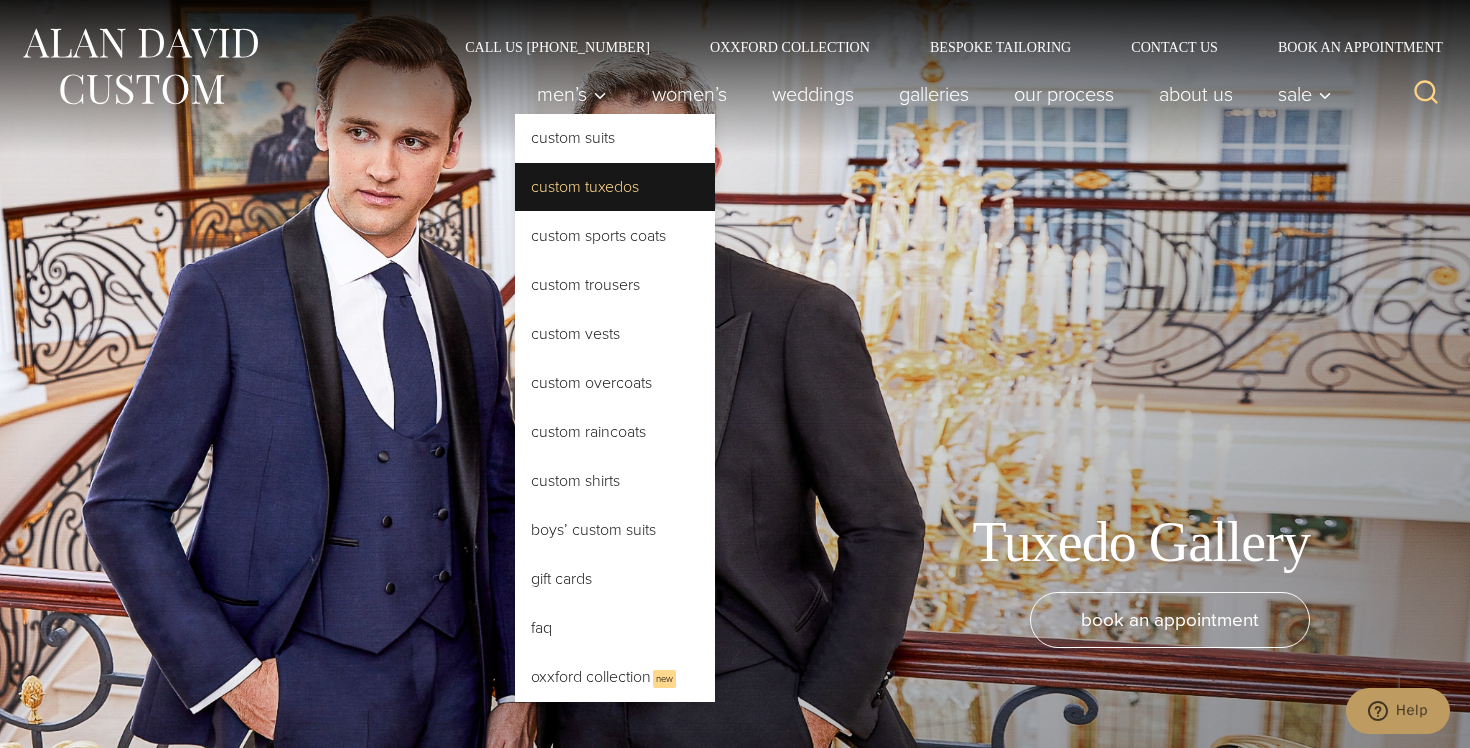click on "Custom Tuxedos" at bounding box center [615, 187] 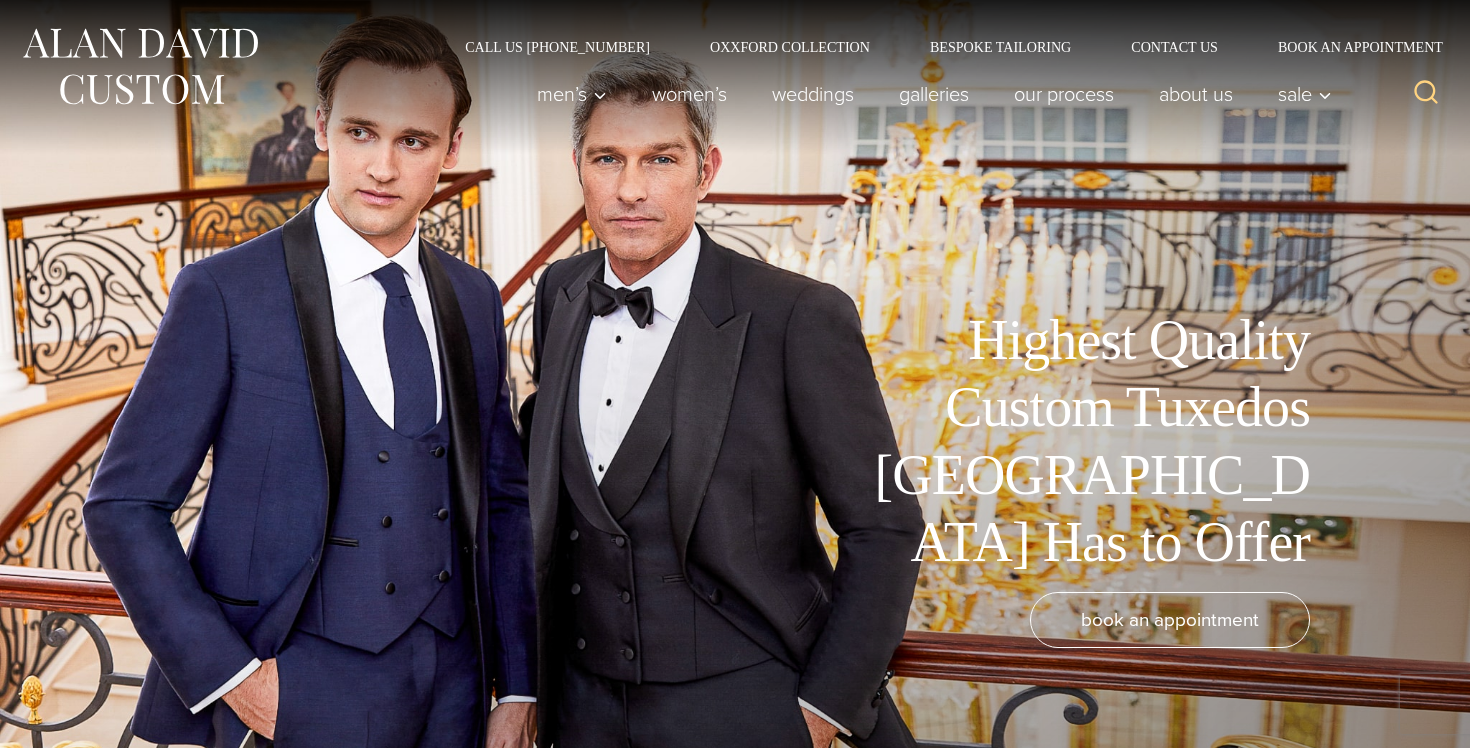 scroll, scrollTop: 0, scrollLeft: 0, axis: both 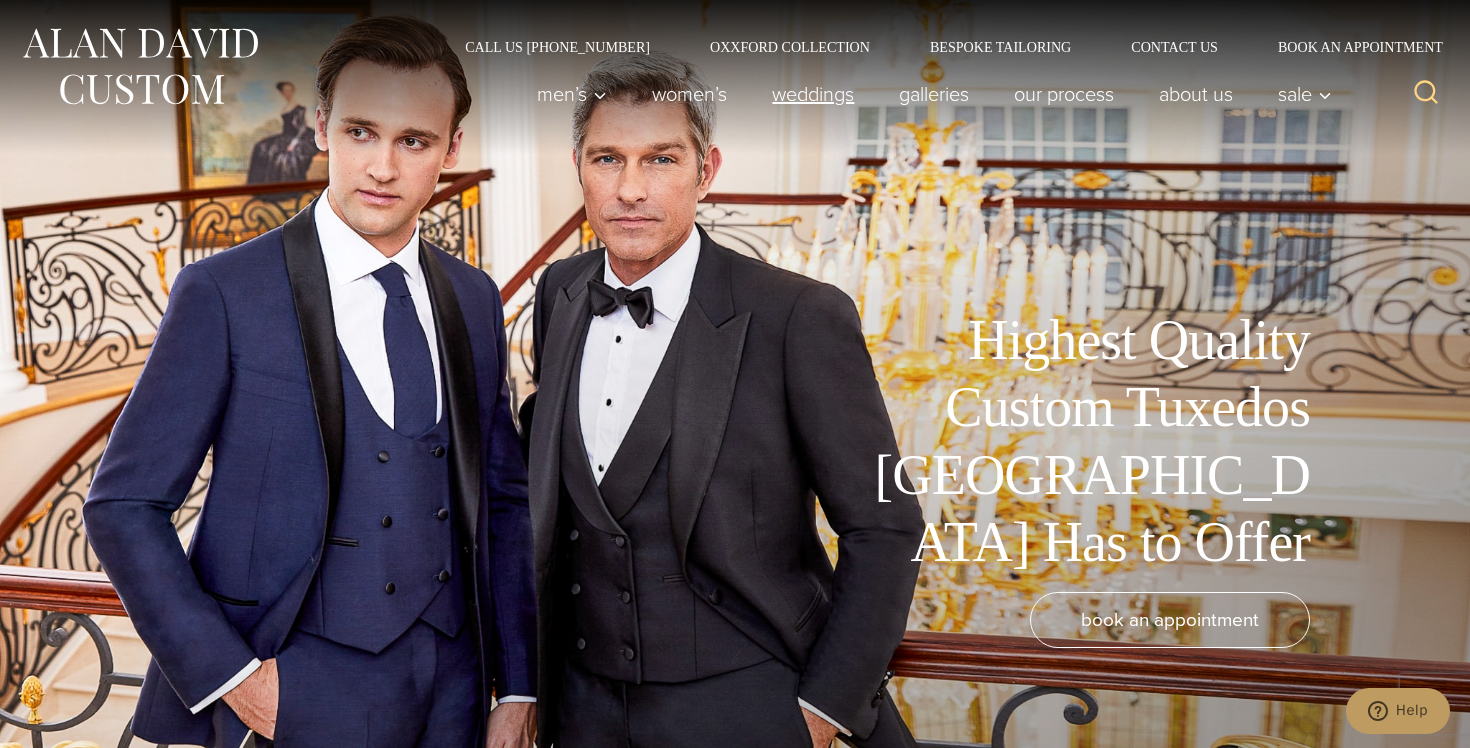 click on "weddings" at bounding box center [813, 94] 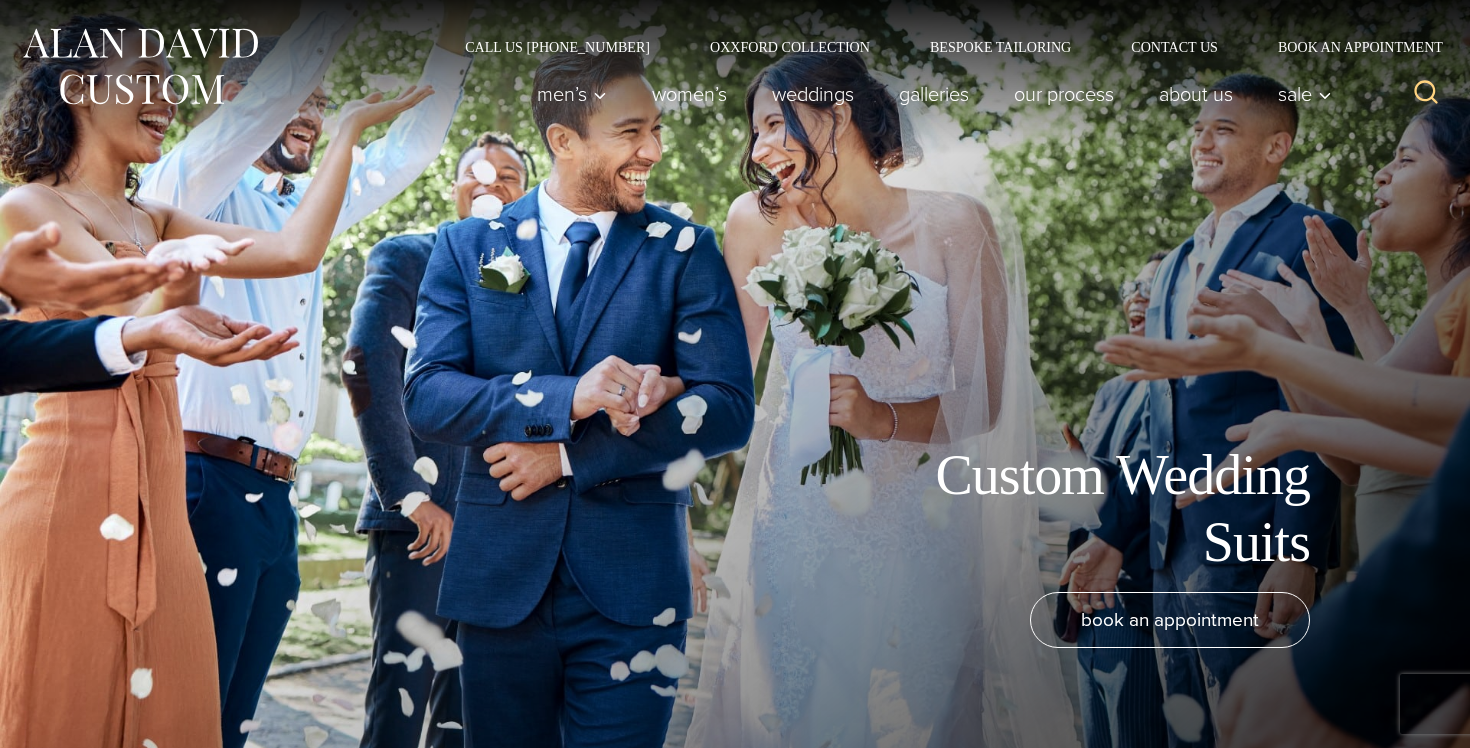 scroll, scrollTop: 0, scrollLeft: 0, axis: both 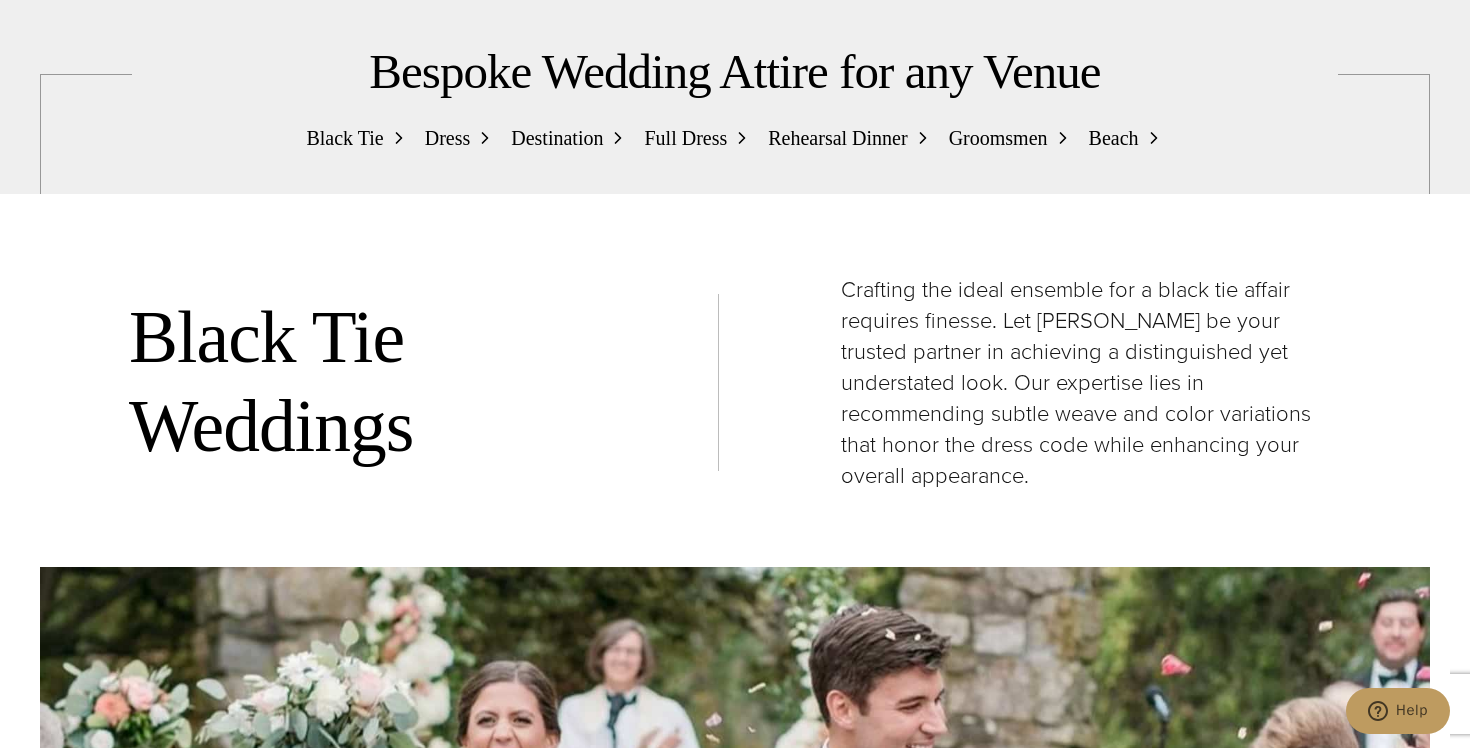 click on "Black Tie" at bounding box center (344, 138) 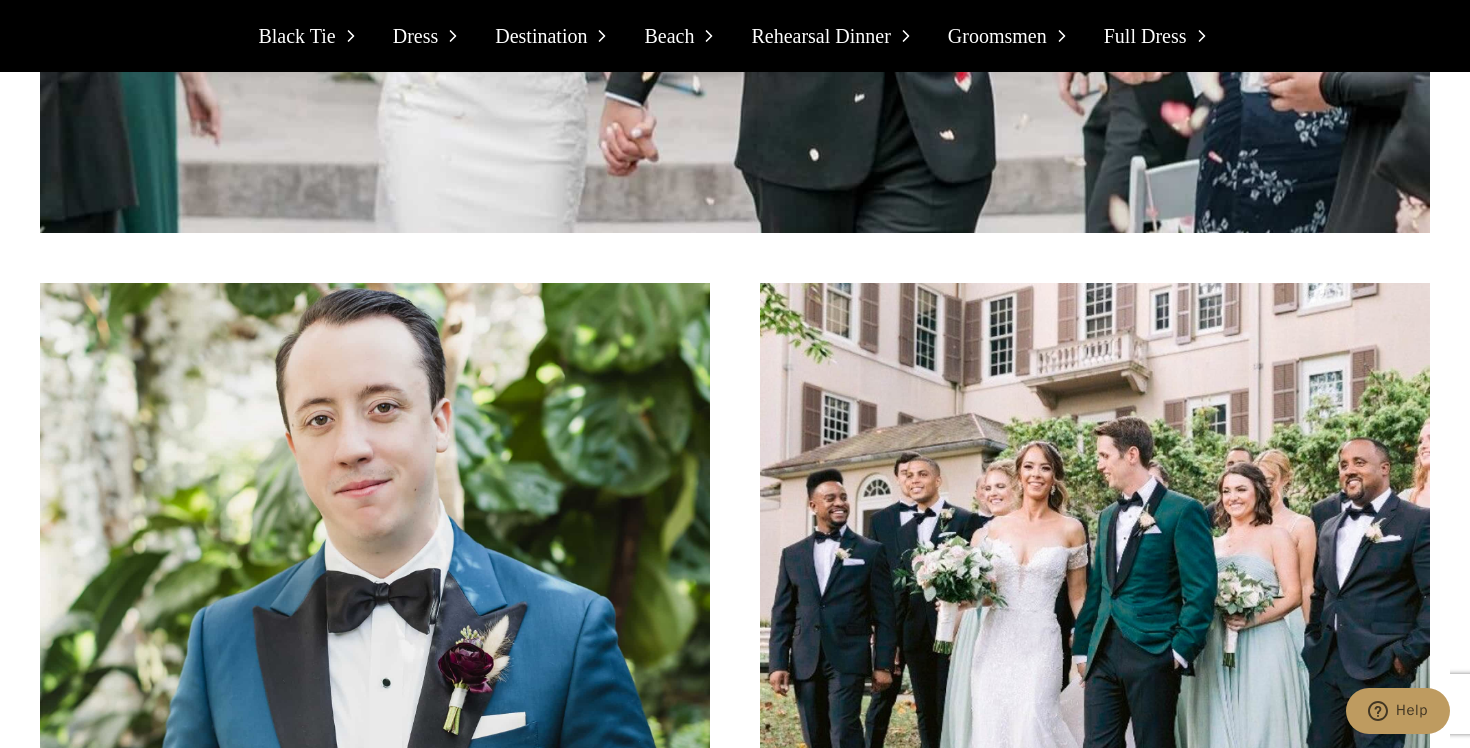 scroll, scrollTop: 2619, scrollLeft: 0, axis: vertical 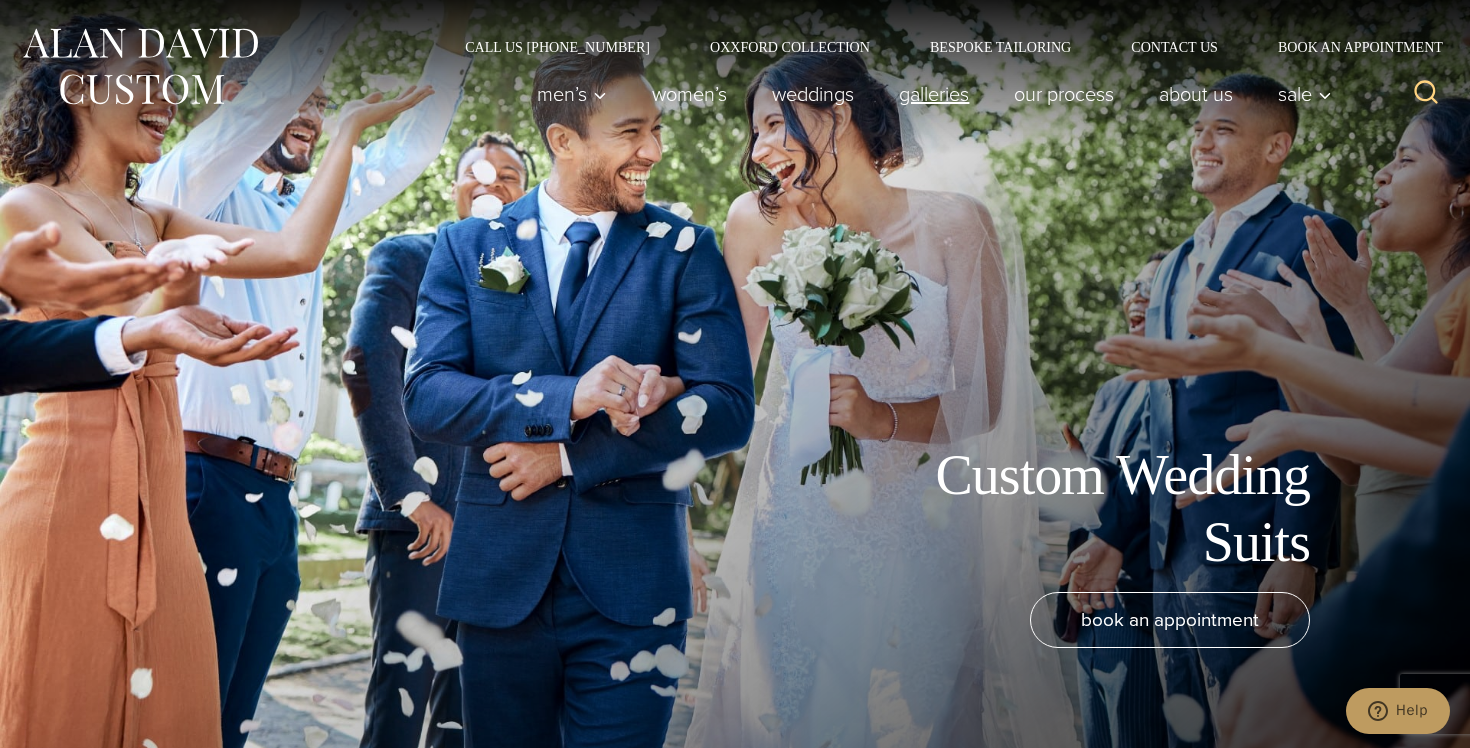 click on "Galleries" at bounding box center [934, 94] 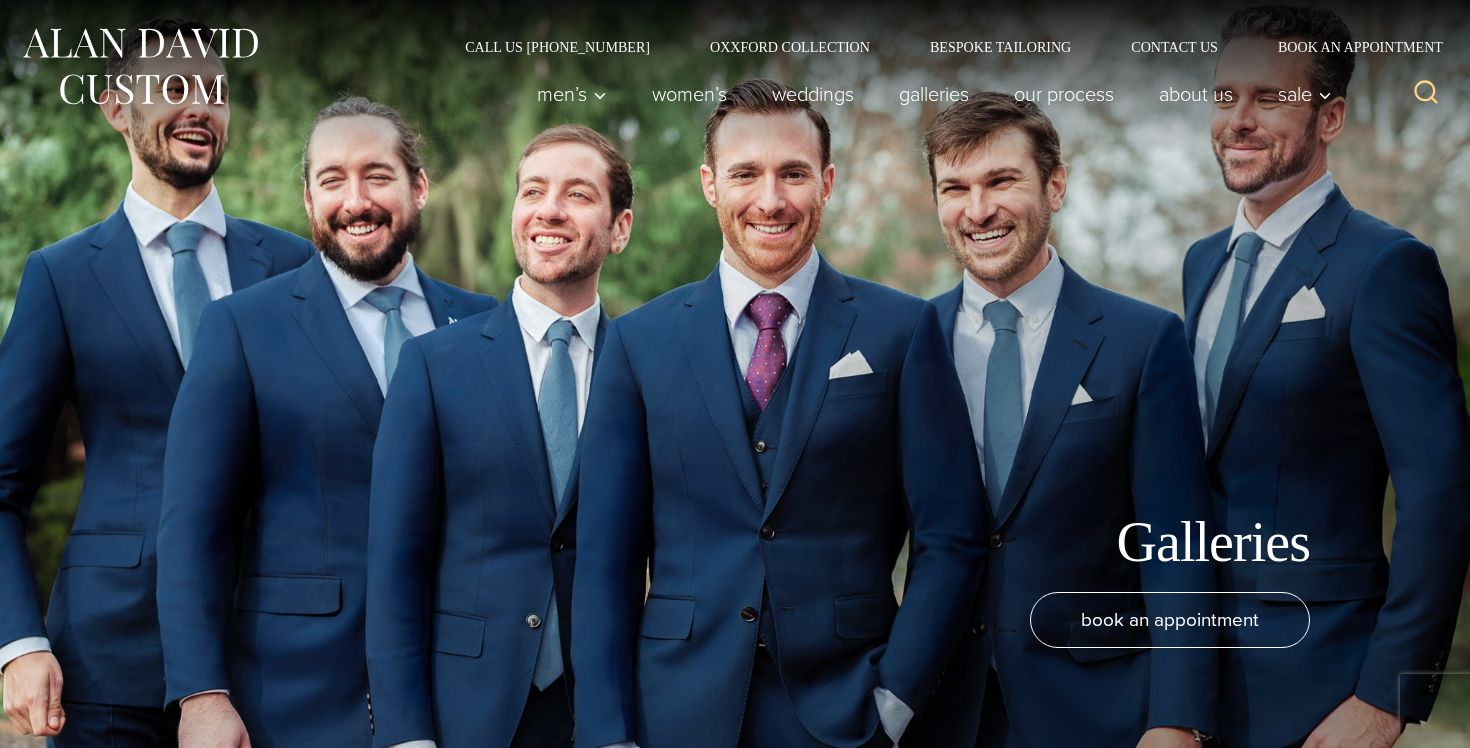 scroll, scrollTop: 336, scrollLeft: 0, axis: vertical 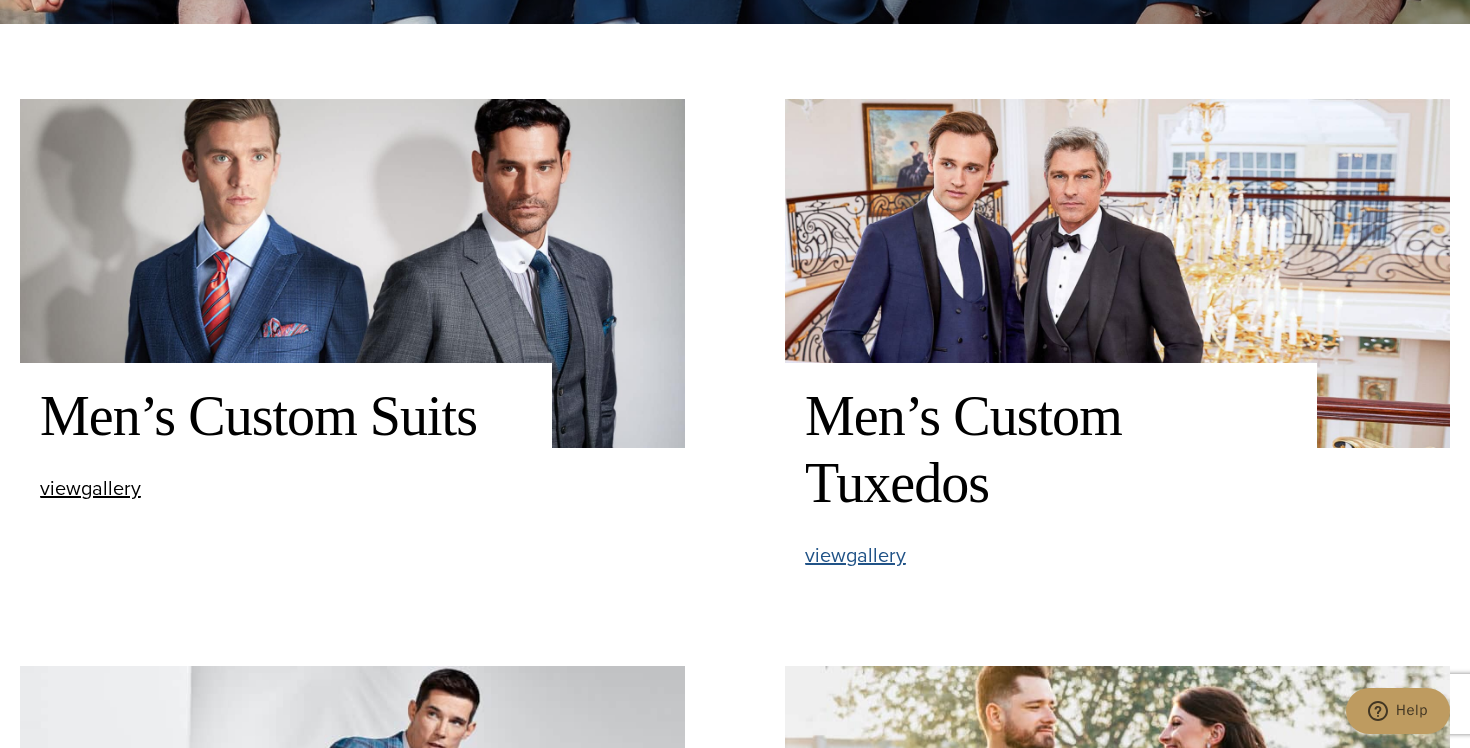 click on "view  Men’s Custom Tuxedos  gallery" at bounding box center [855, 555] 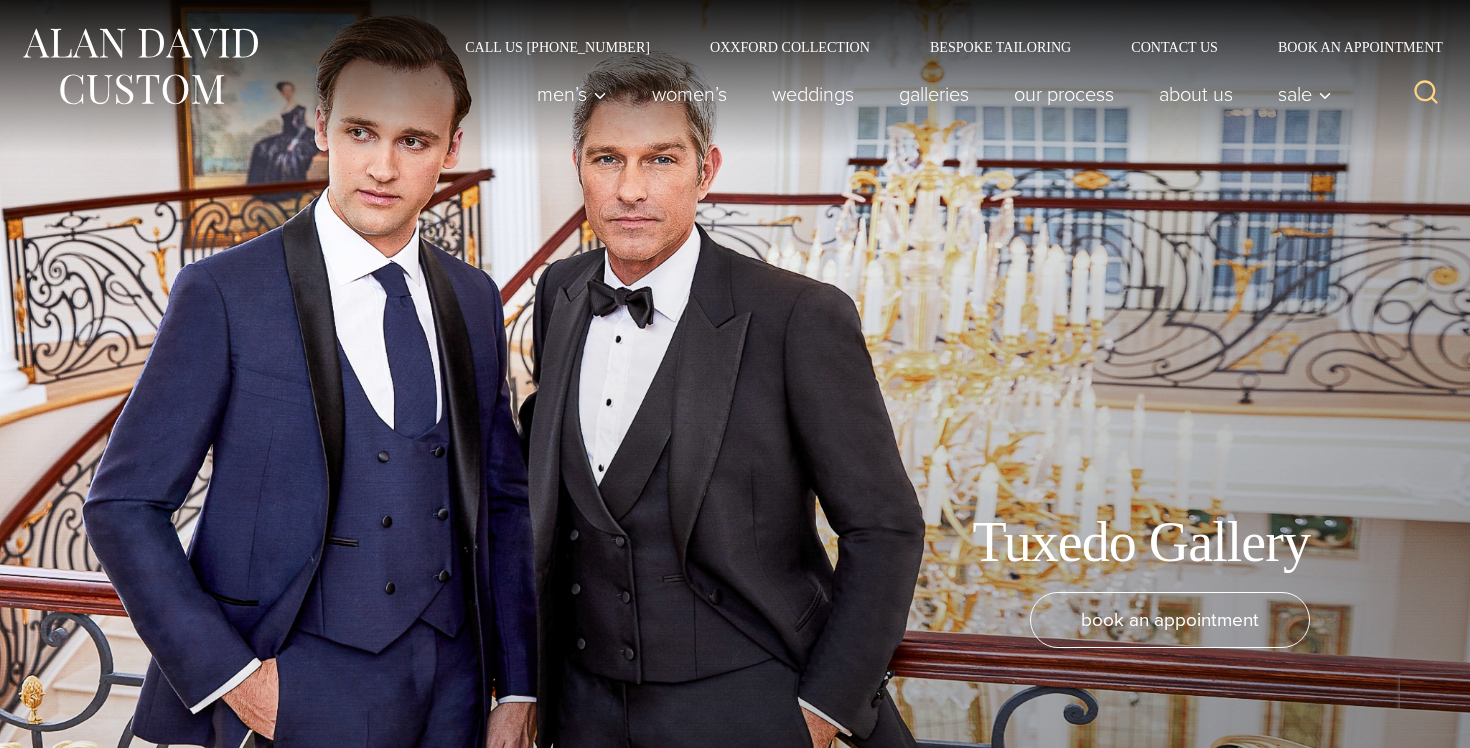 scroll, scrollTop: 0, scrollLeft: 0, axis: both 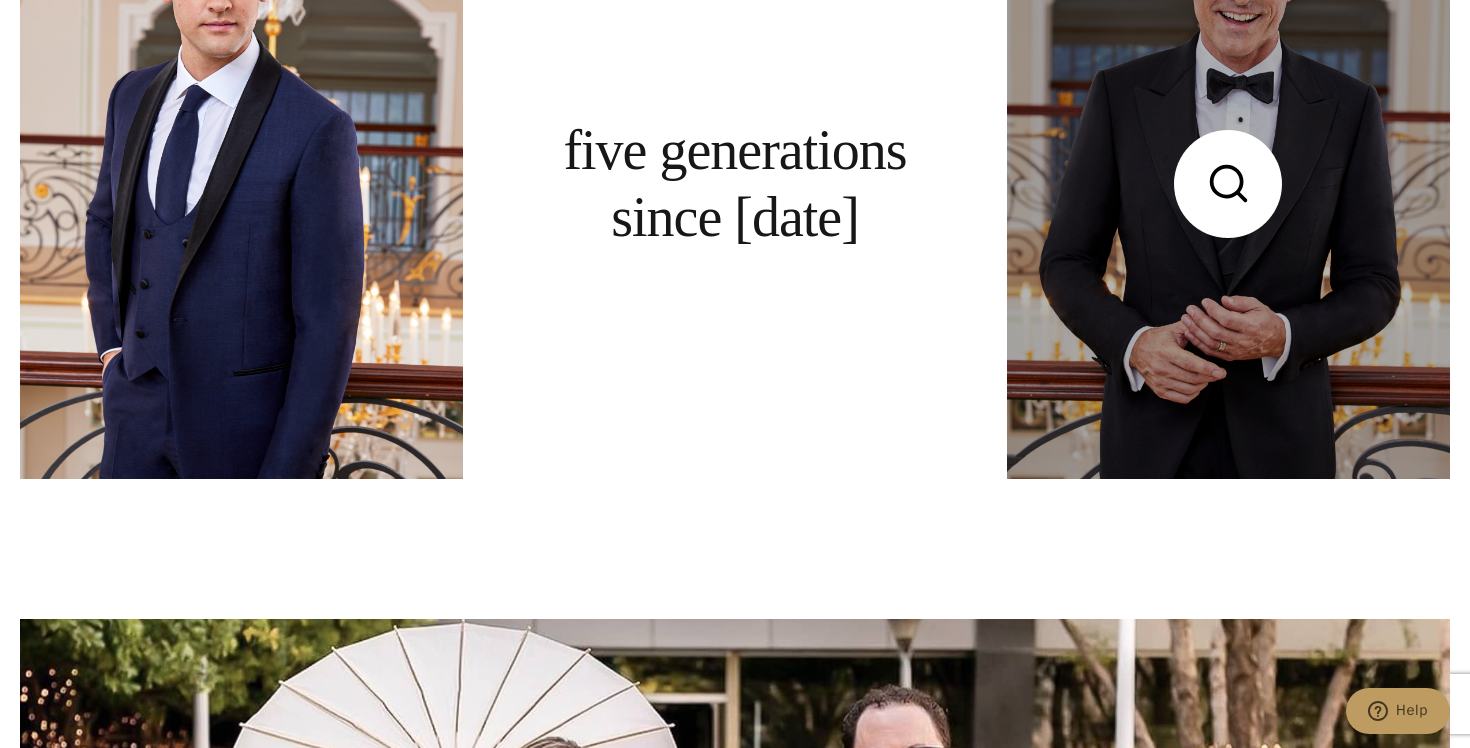 click at bounding box center [1228, 183] 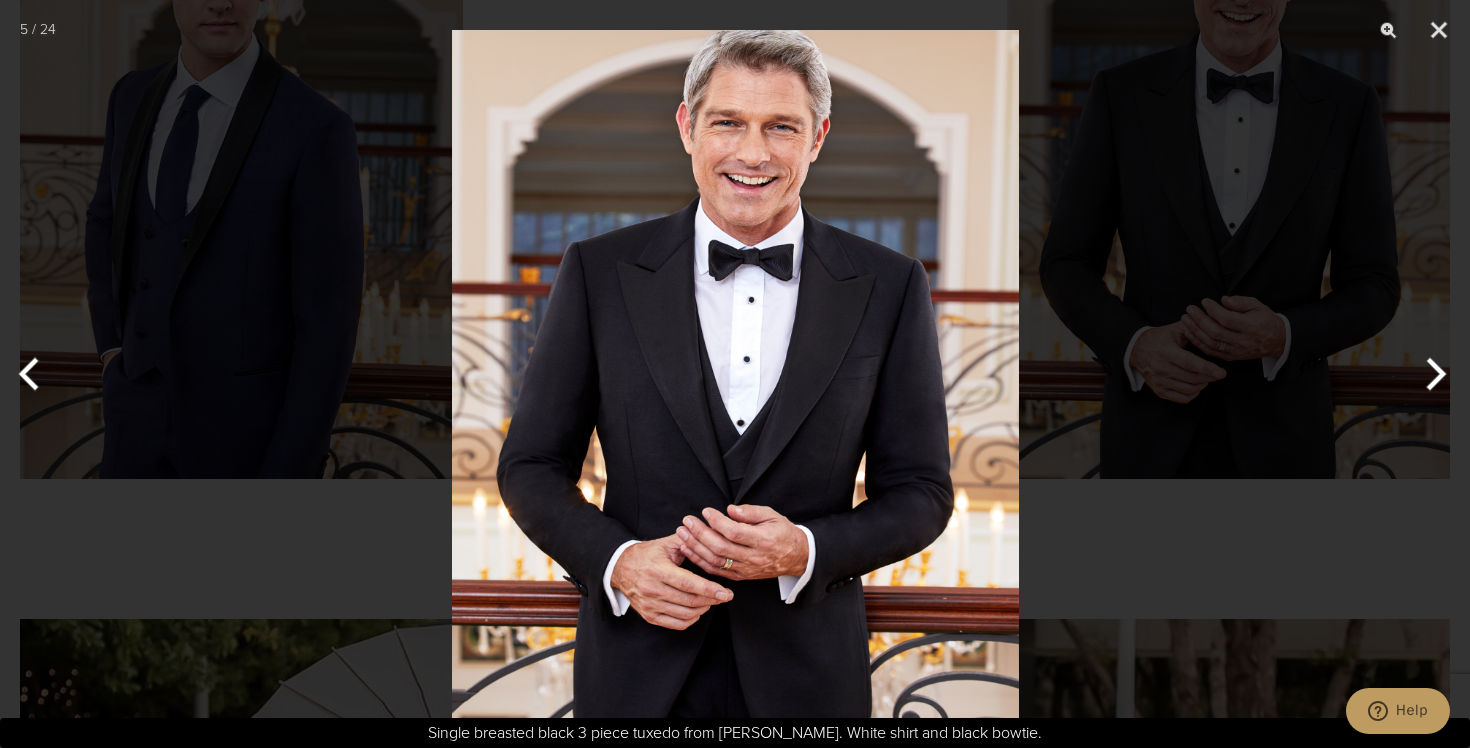 click at bounding box center [735, 374] 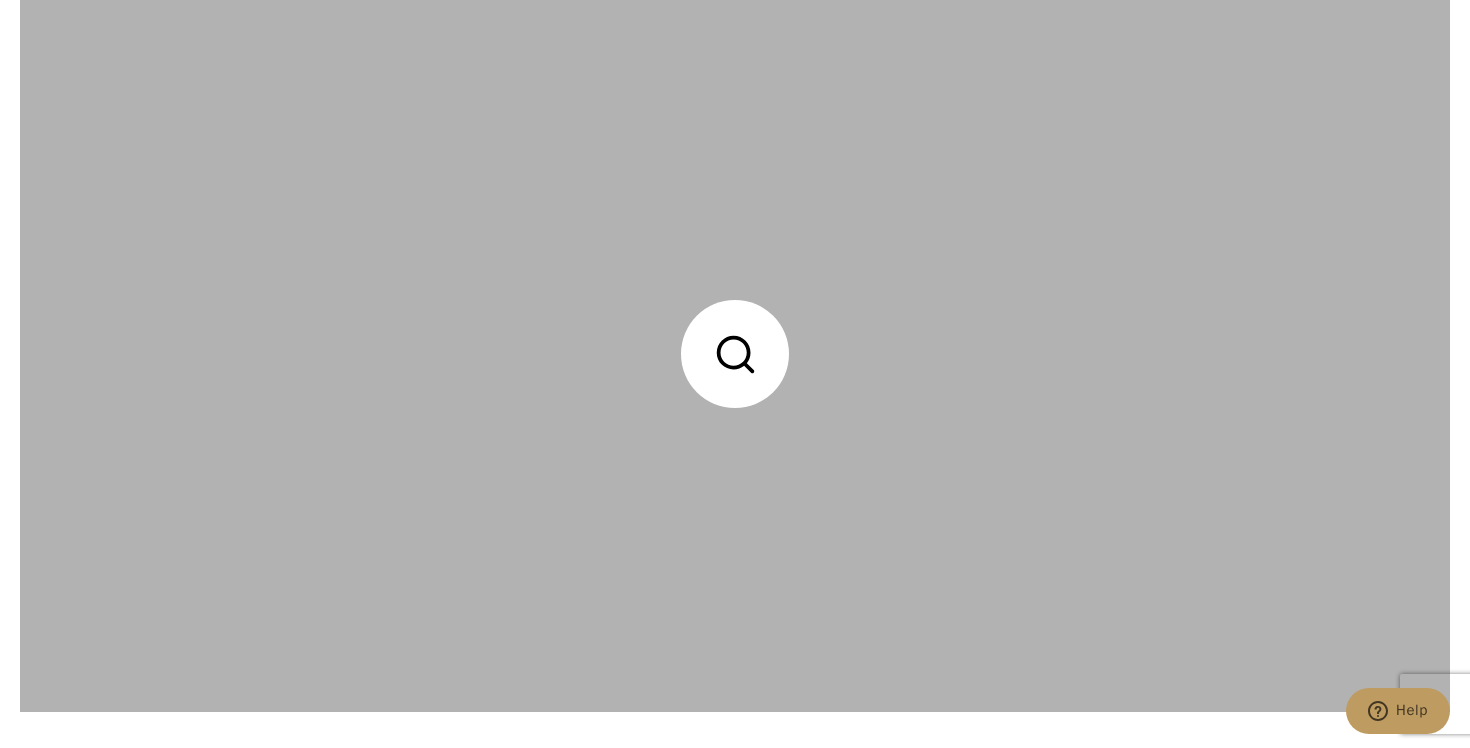 scroll, scrollTop: 5313, scrollLeft: 0, axis: vertical 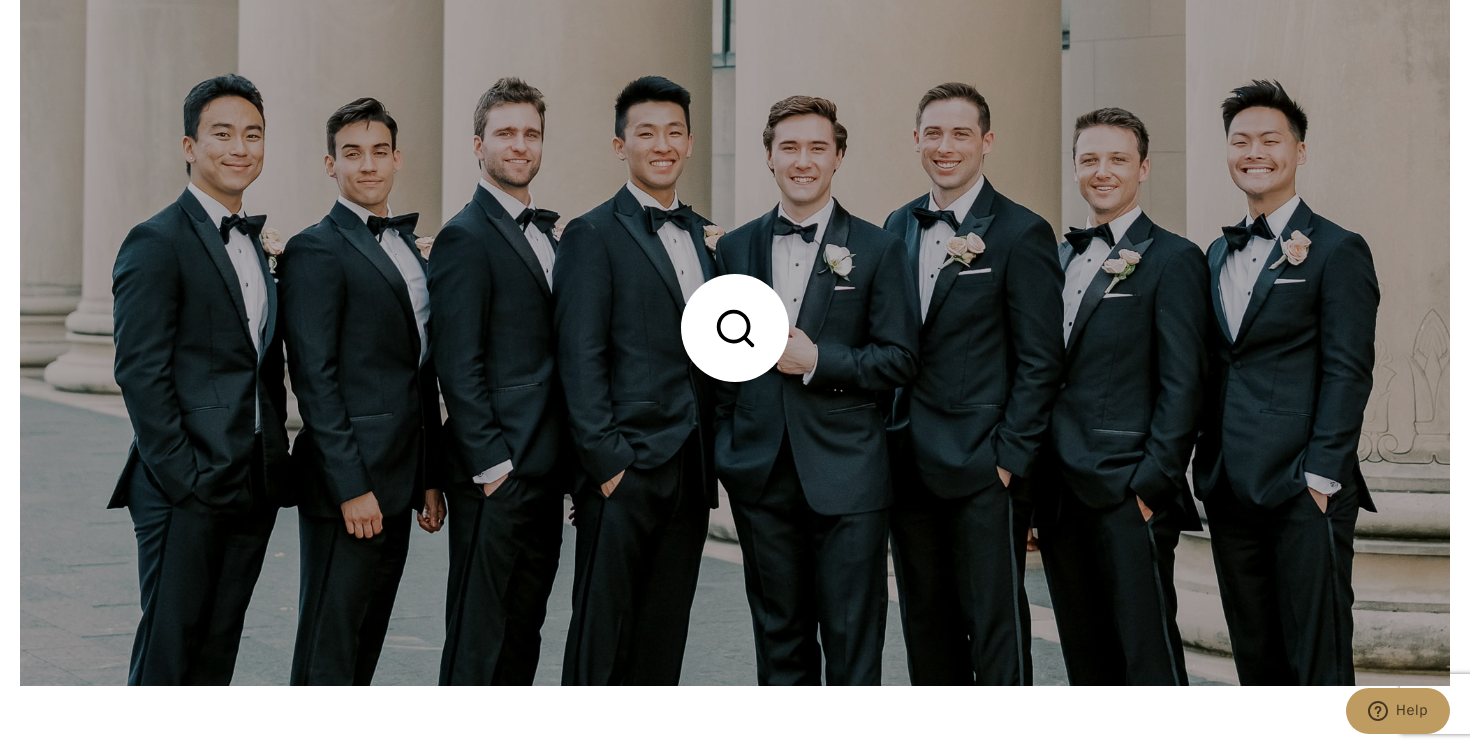 click at bounding box center (735, 328) 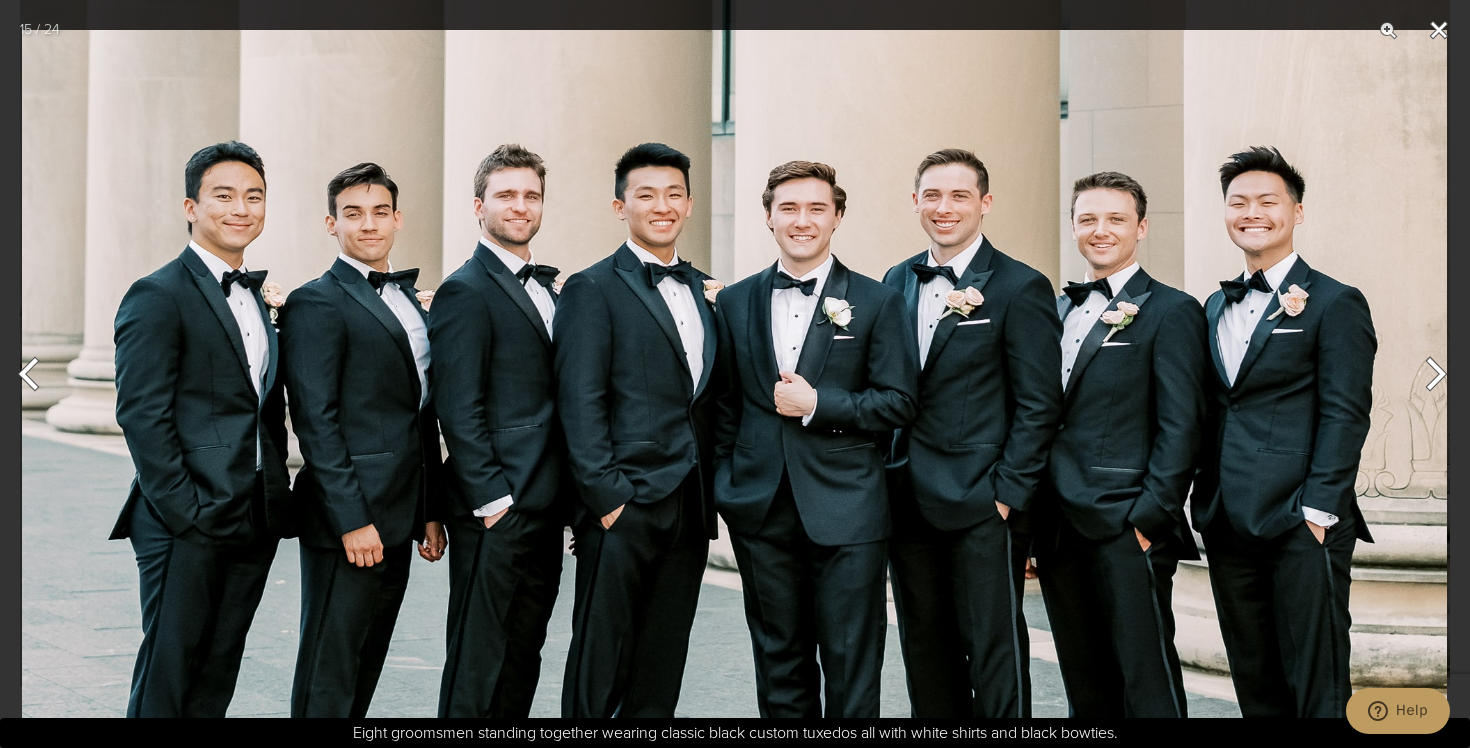 click at bounding box center [1439, 30] 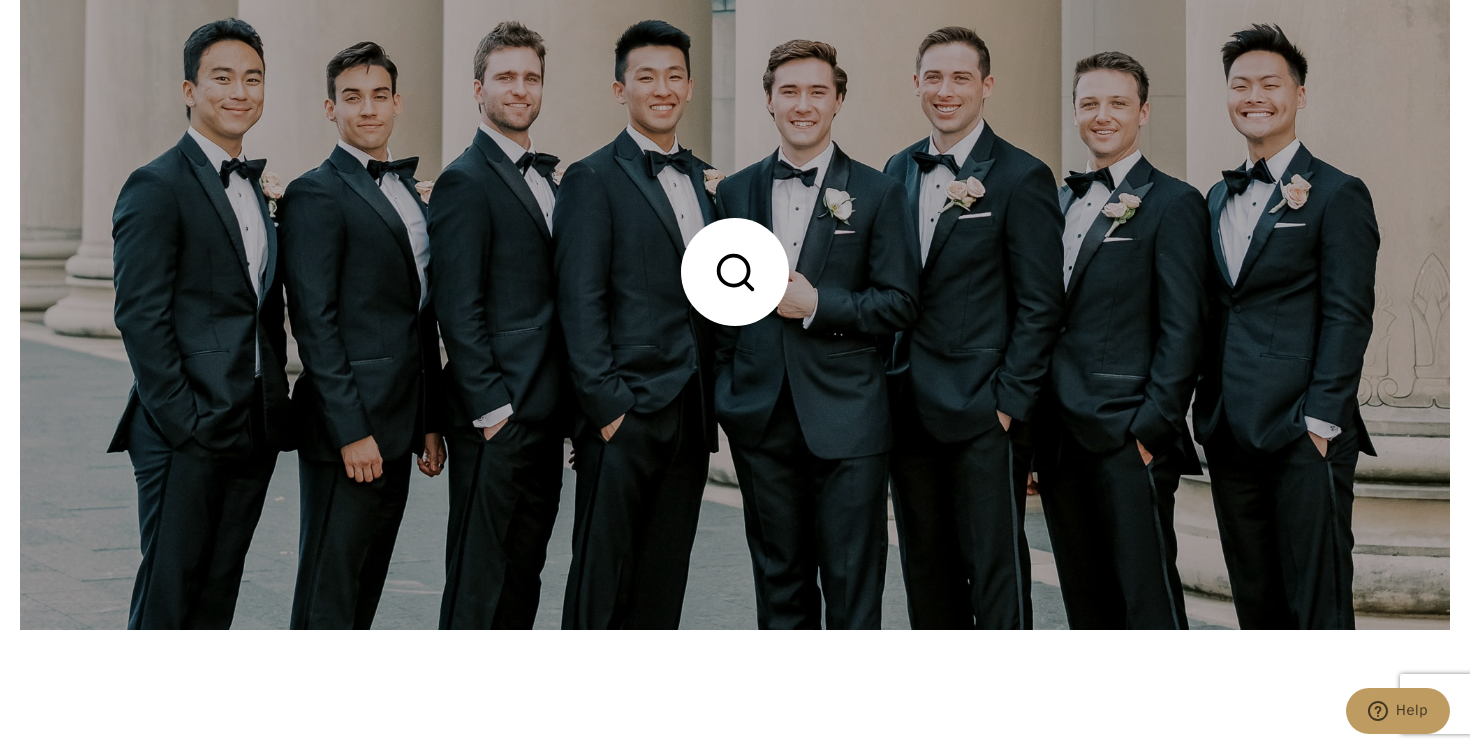 scroll, scrollTop: 5303, scrollLeft: 0, axis: vertical 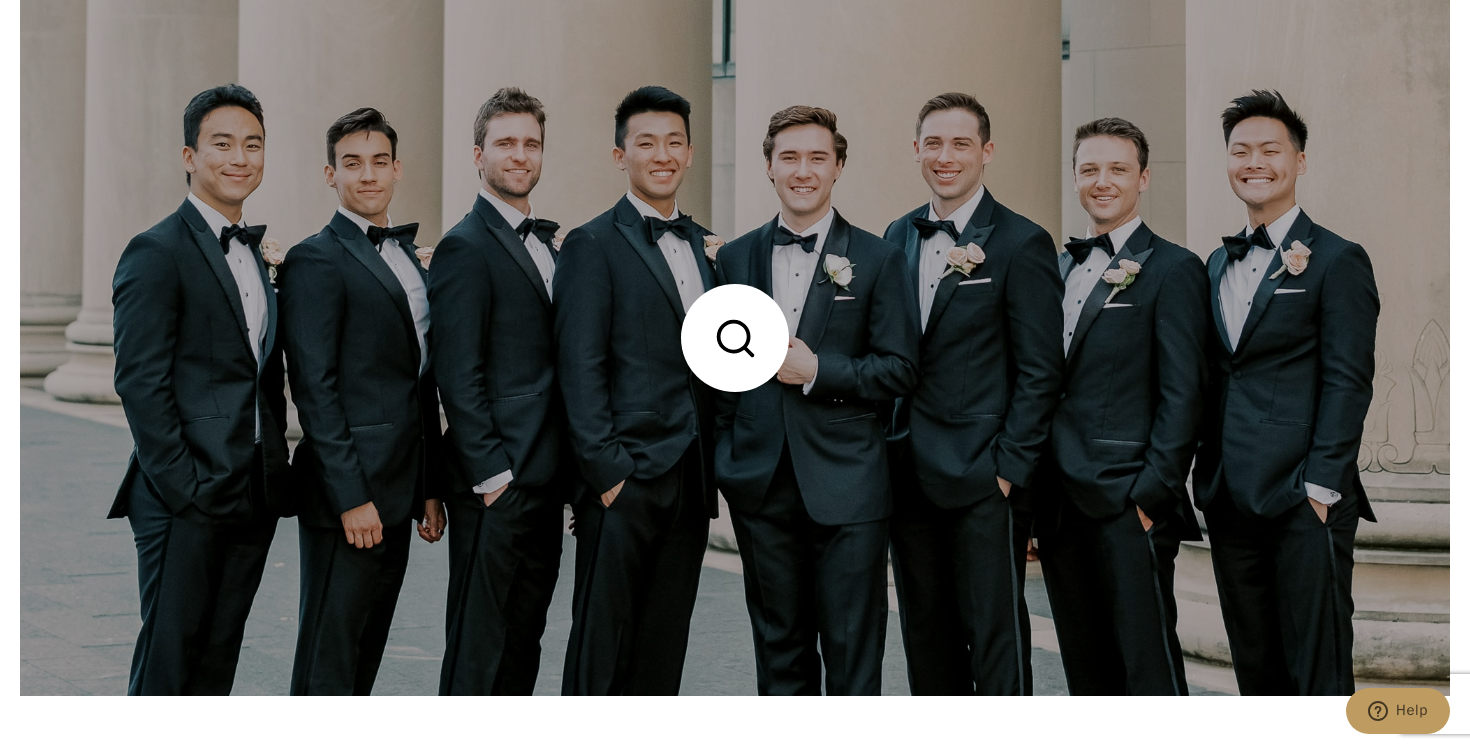 click at bounding box center [735, 338] 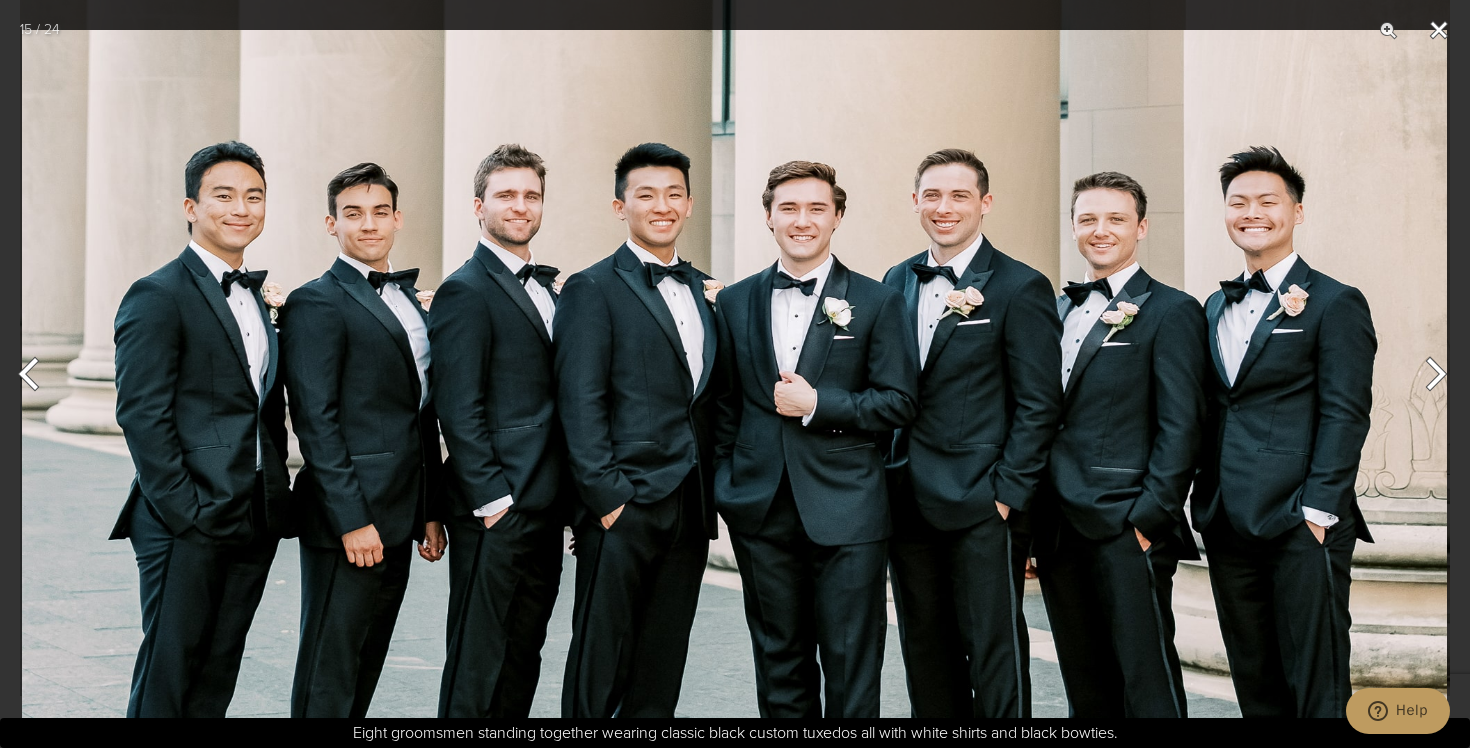 click at bounding box center (1439, 30) 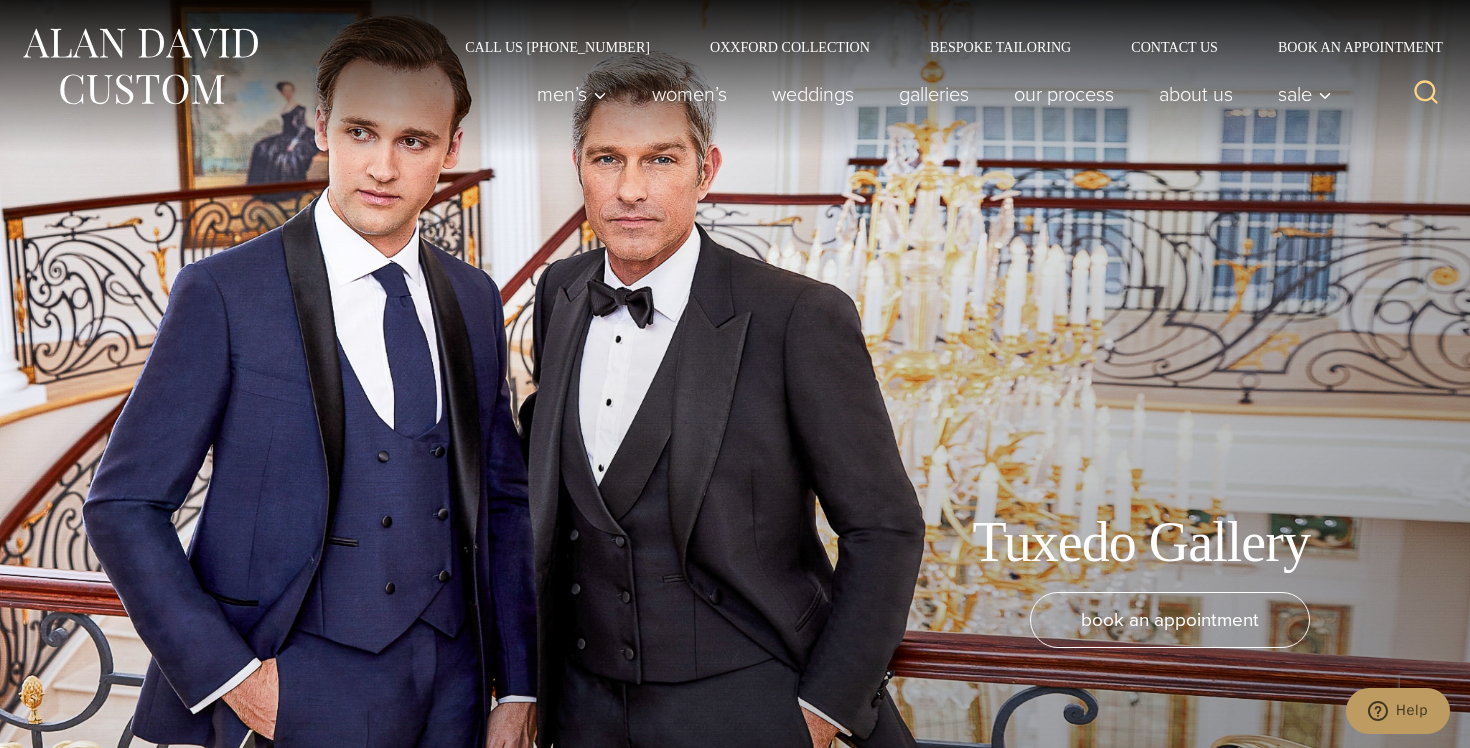 scroll, scrollTop: 0, scrollLeft: 0, axis: both 